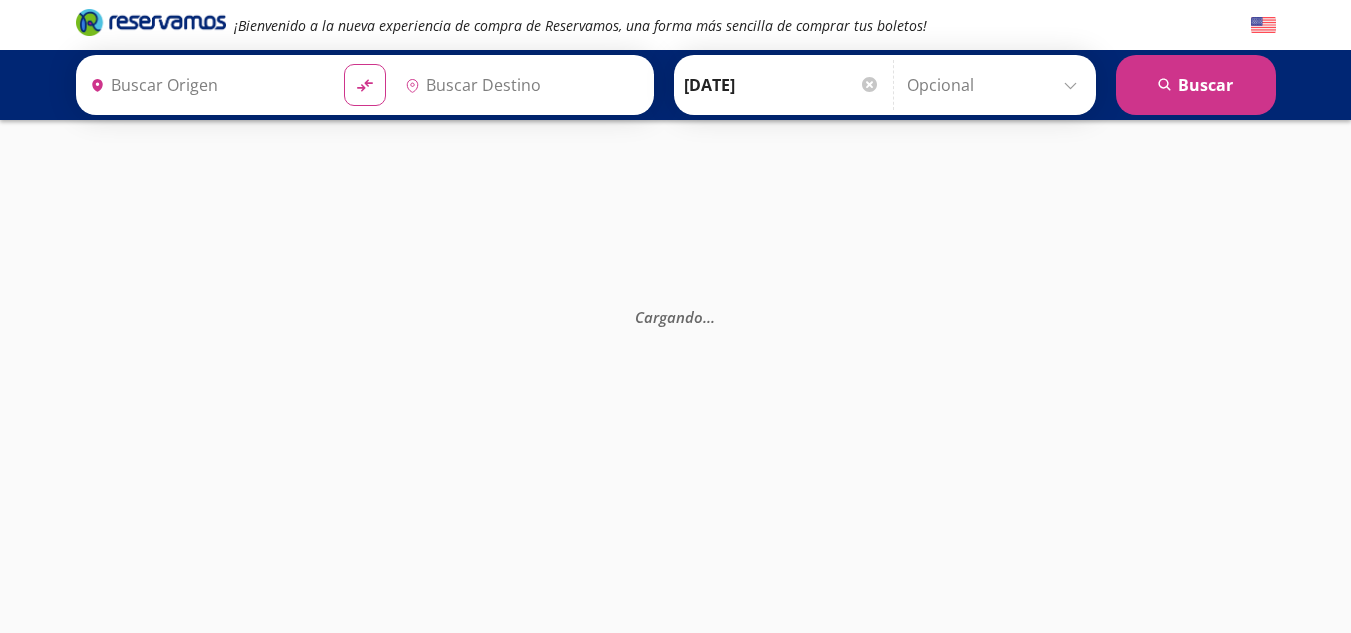 scroll, scrollTop: 0, scrollLeft: 0, axis: both 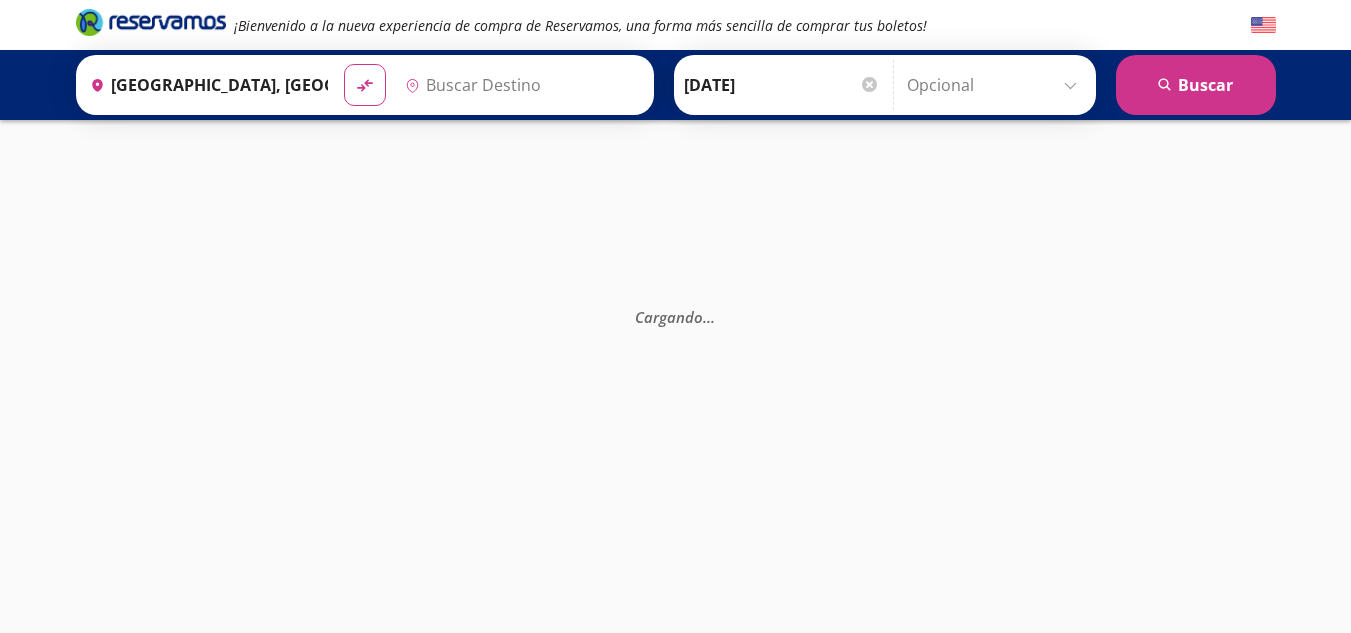 type on "Central Zapopan, [GEOGRAPHIC_DATA]" 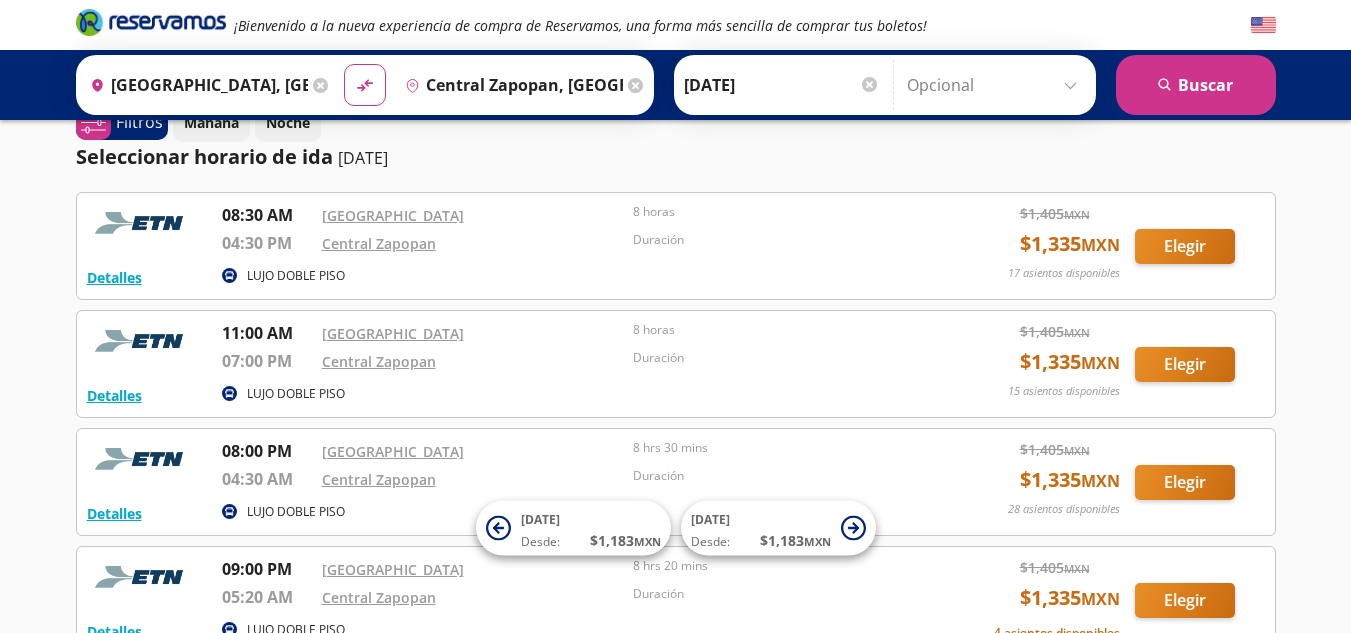 scroll, scrollTop: 0, scrollLeft: 0, axis: both 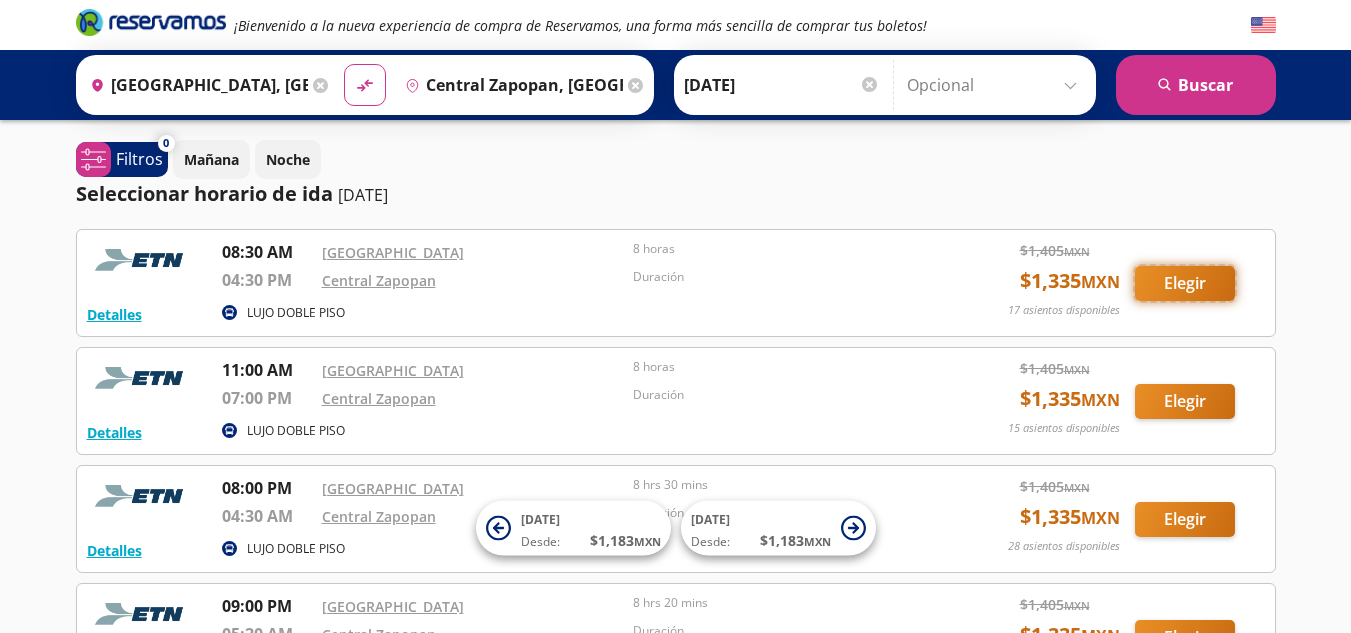 click on "Elegir" at bounding box center [1185, 283] 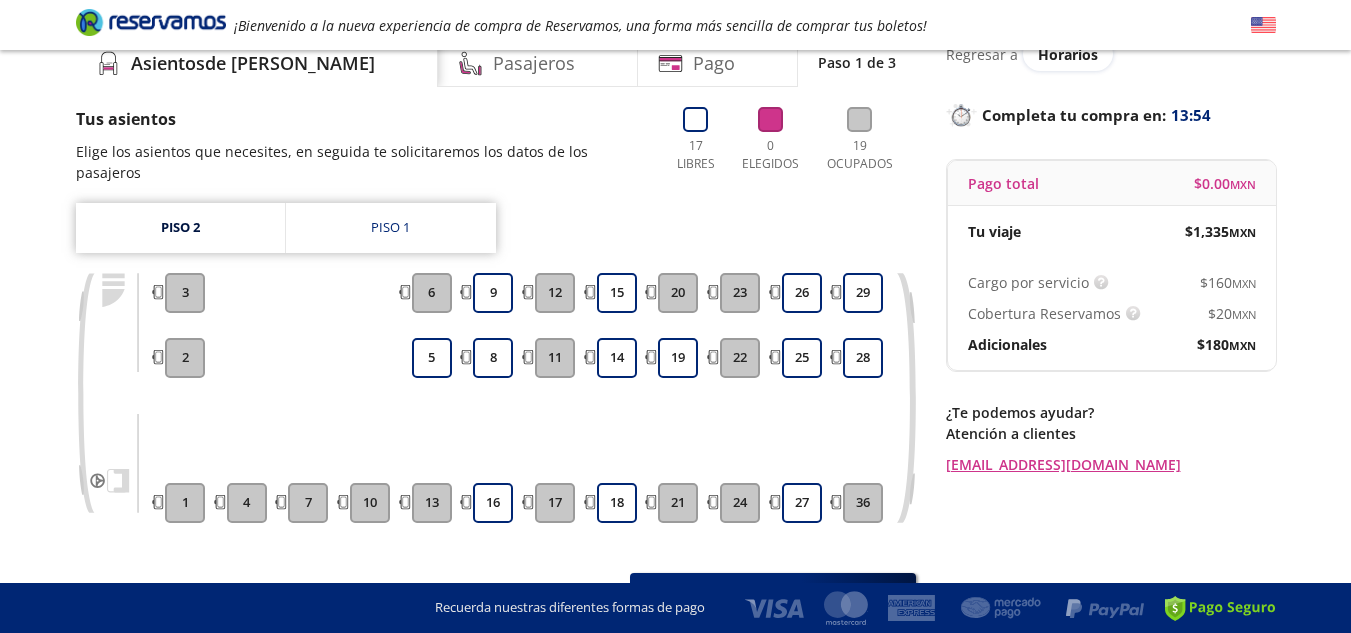 scroll, scrollTop: 96, scrollLeft: 0, axis: vertical 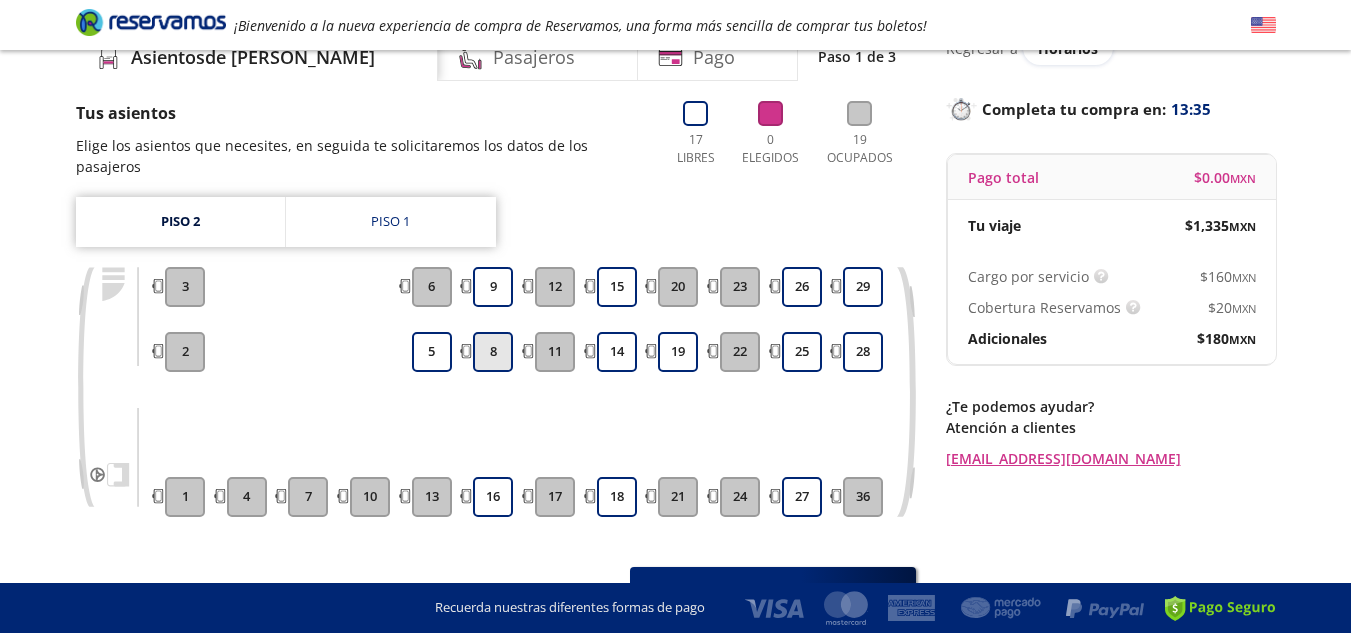 click on "8" at bounding box center (493, 352) 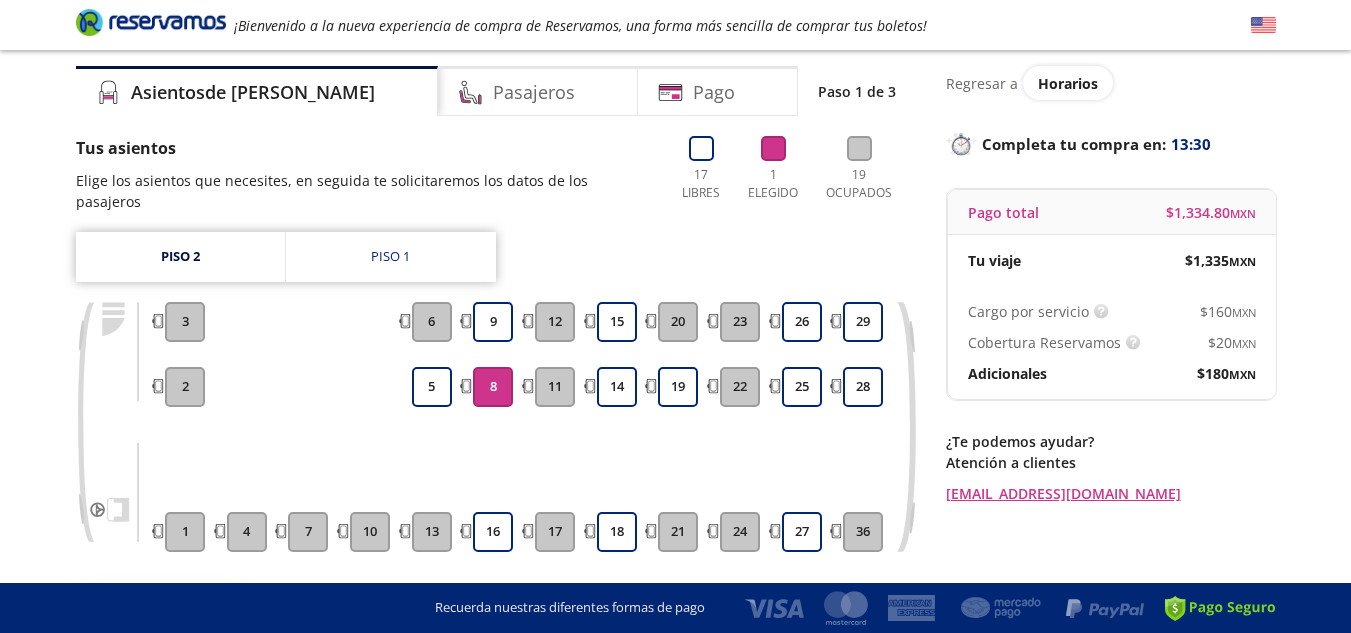 scroll, scrollTop: 60, scrollLeft: 0, axis: vertical 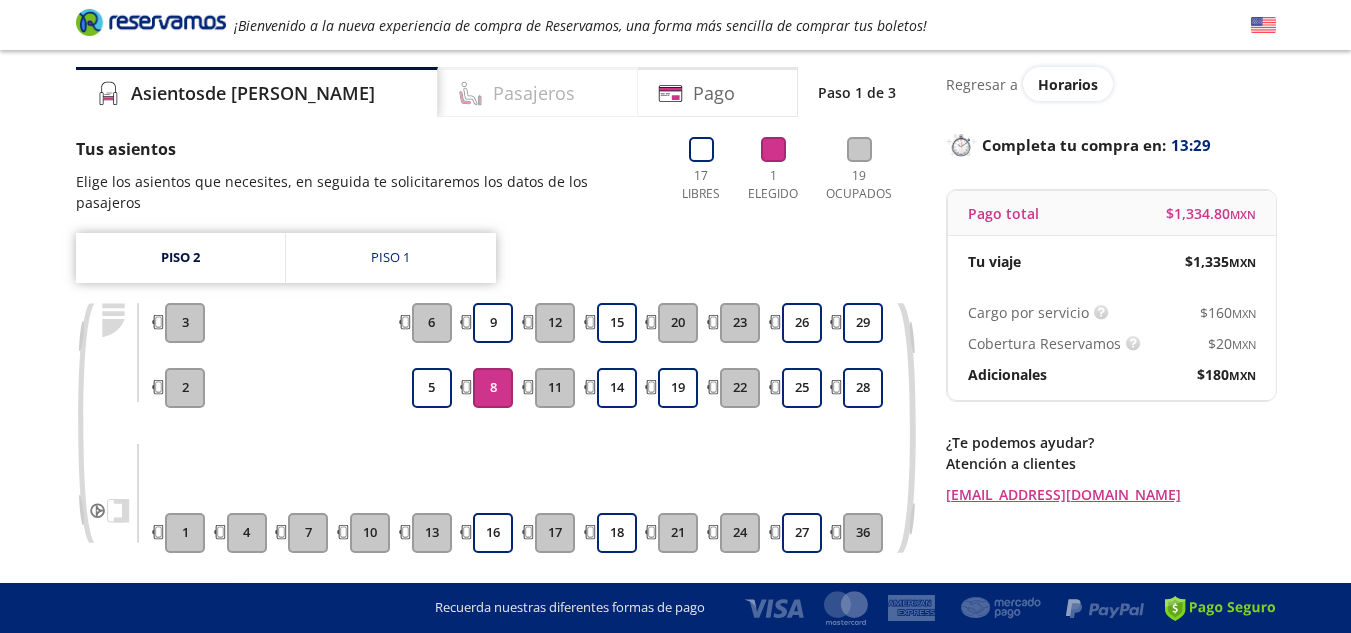 click on "Pasajeros" at bounding box center (538, 92) 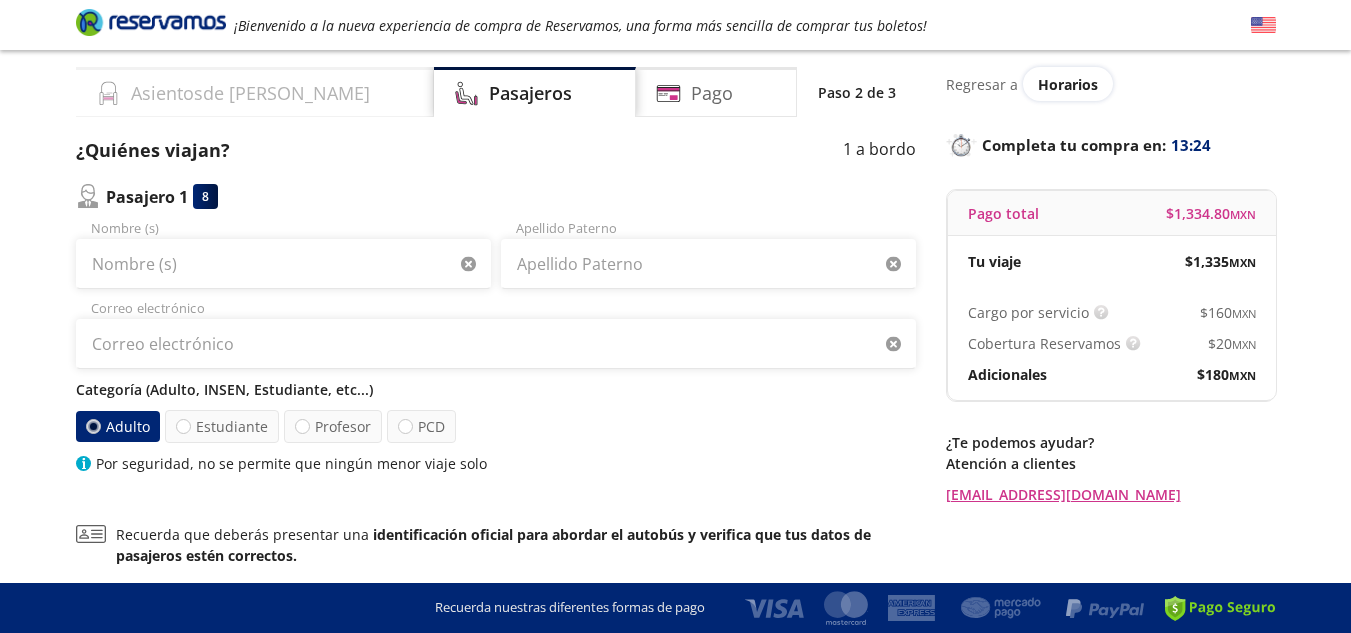 click on "Asientos  de [PERSON_NAME]" at bounding box center (250, 93) 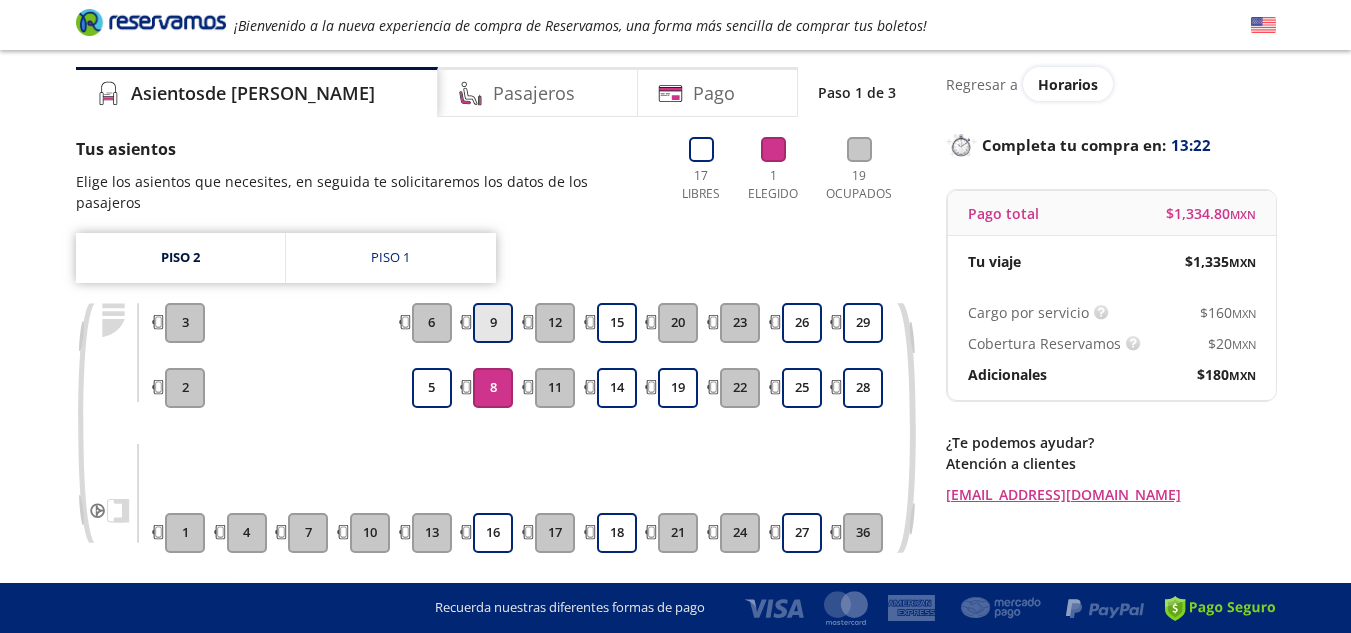 click on "9" at bounding box center [493, 323] 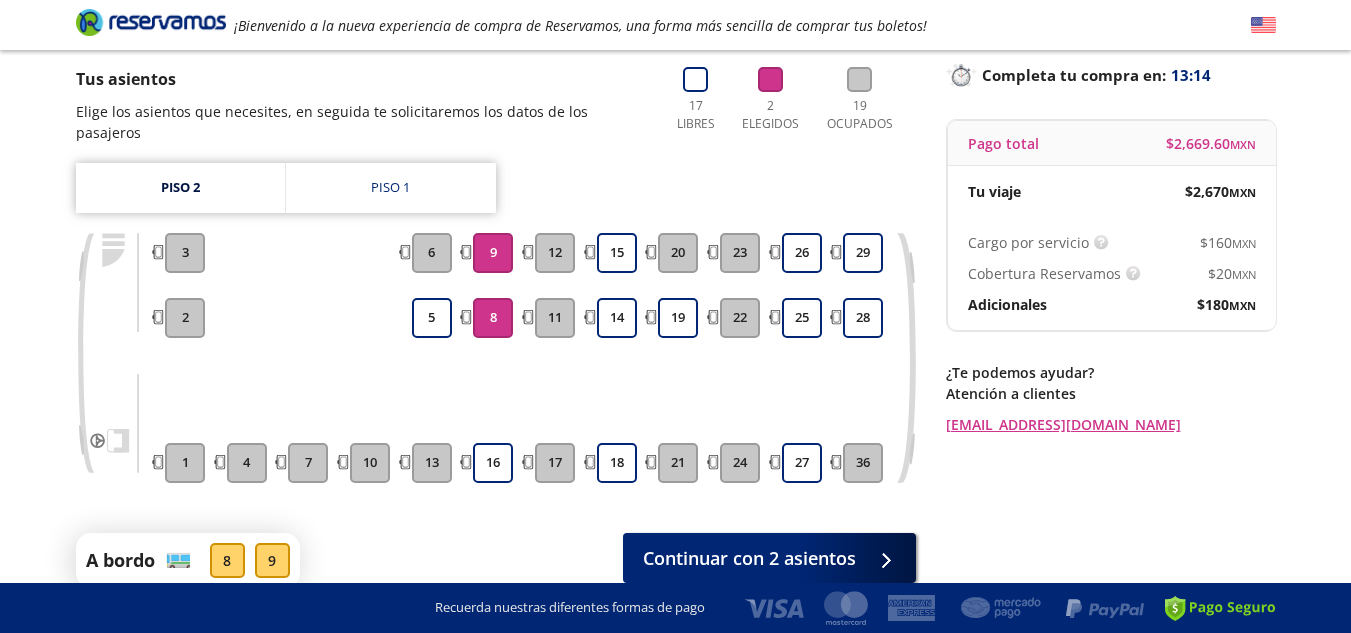 scroll, scrollTop: 204, scrollLeft: 0, axis: vertical 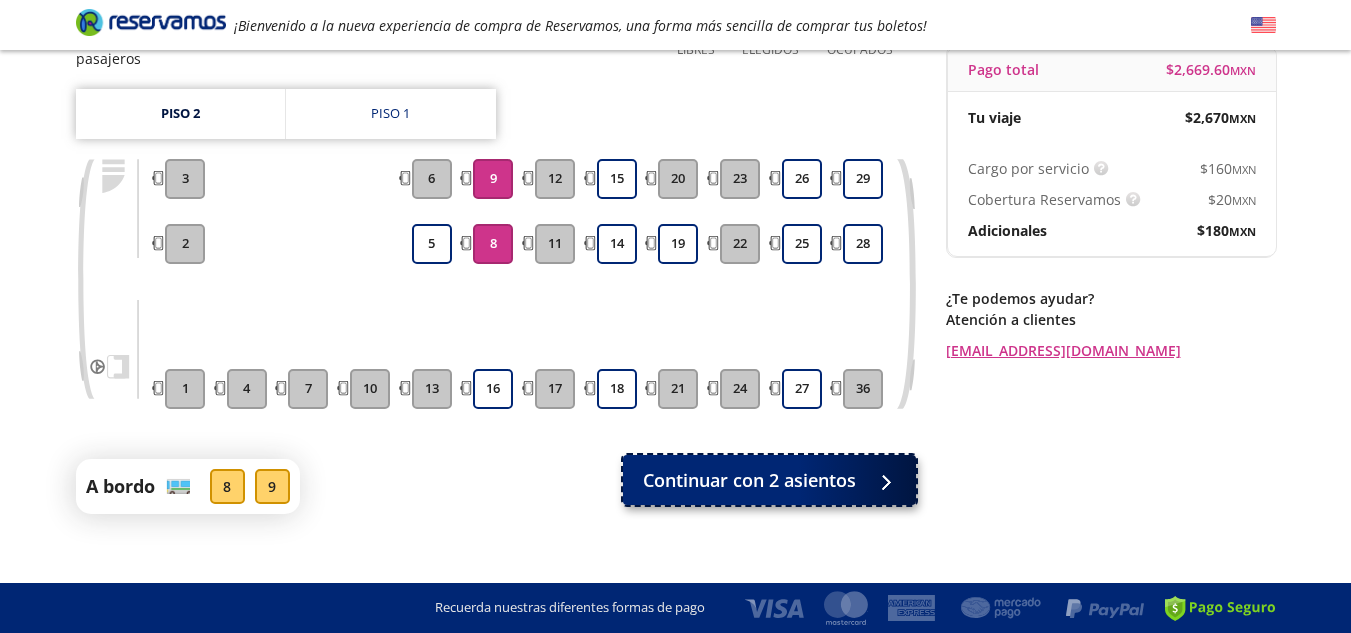click on "Continuar con 2 asientos" at bounding box center [769, 480] 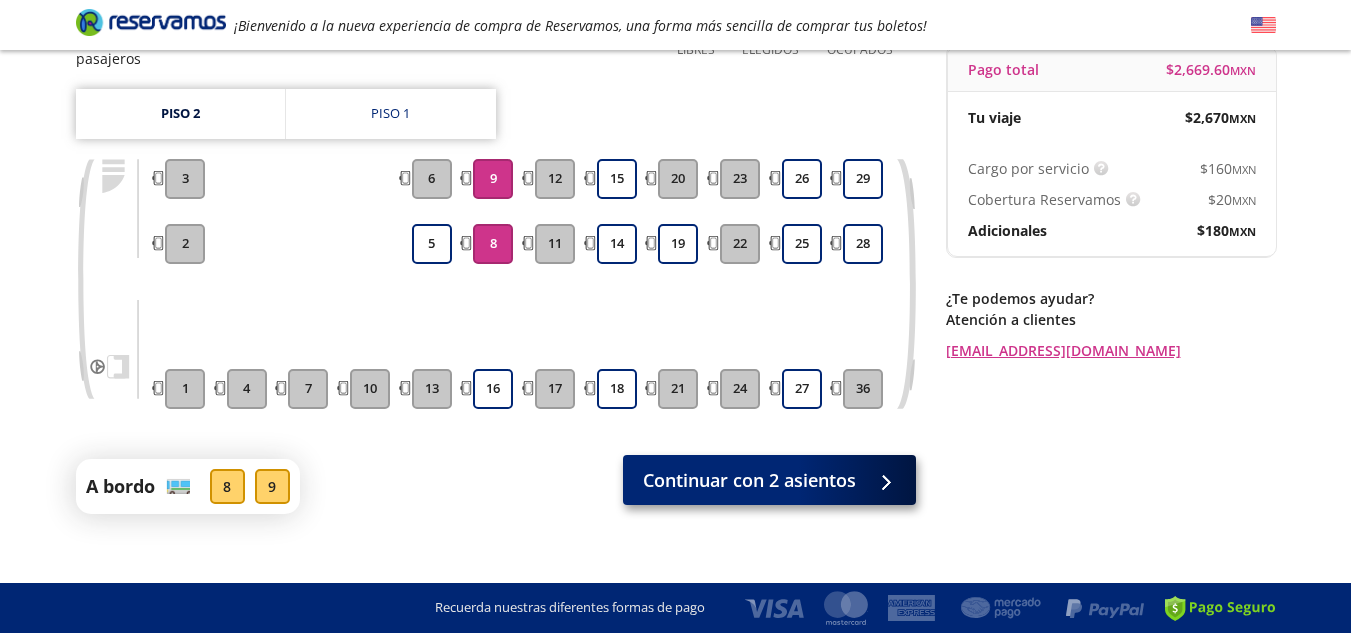 scroll, scrollTop: 0, scrollLeft: 0, axis: both 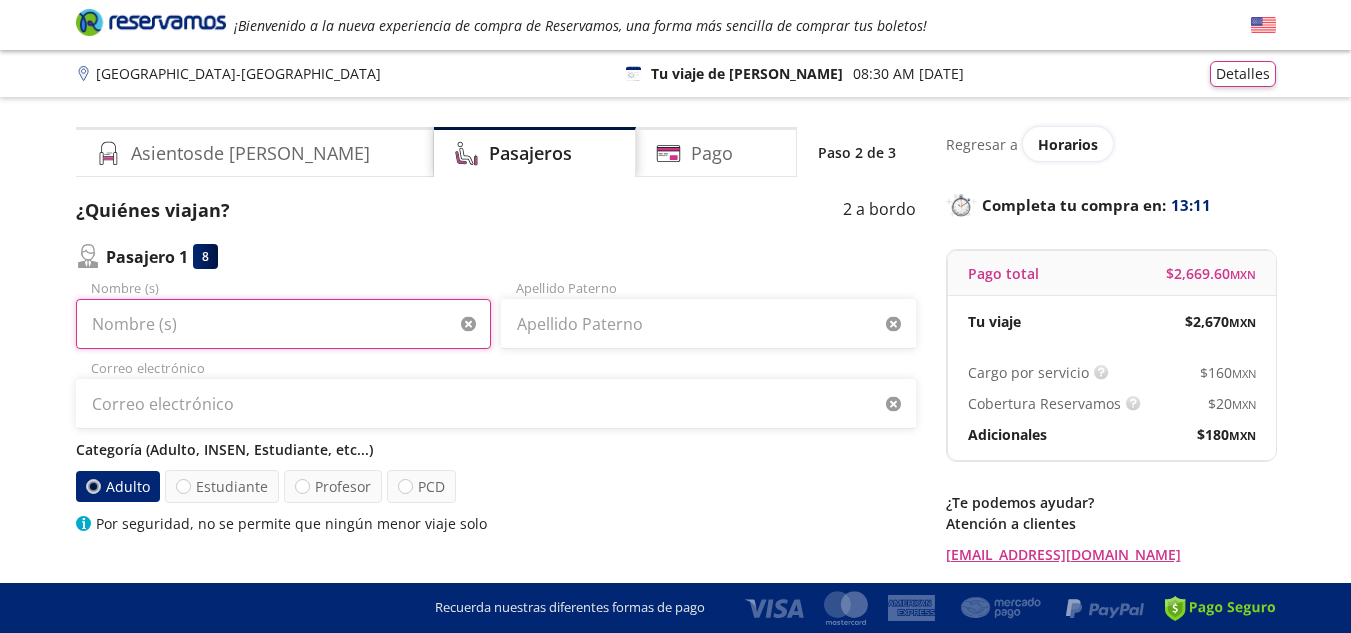 click on "Nombre (s)" at bounding box center (283, 324) 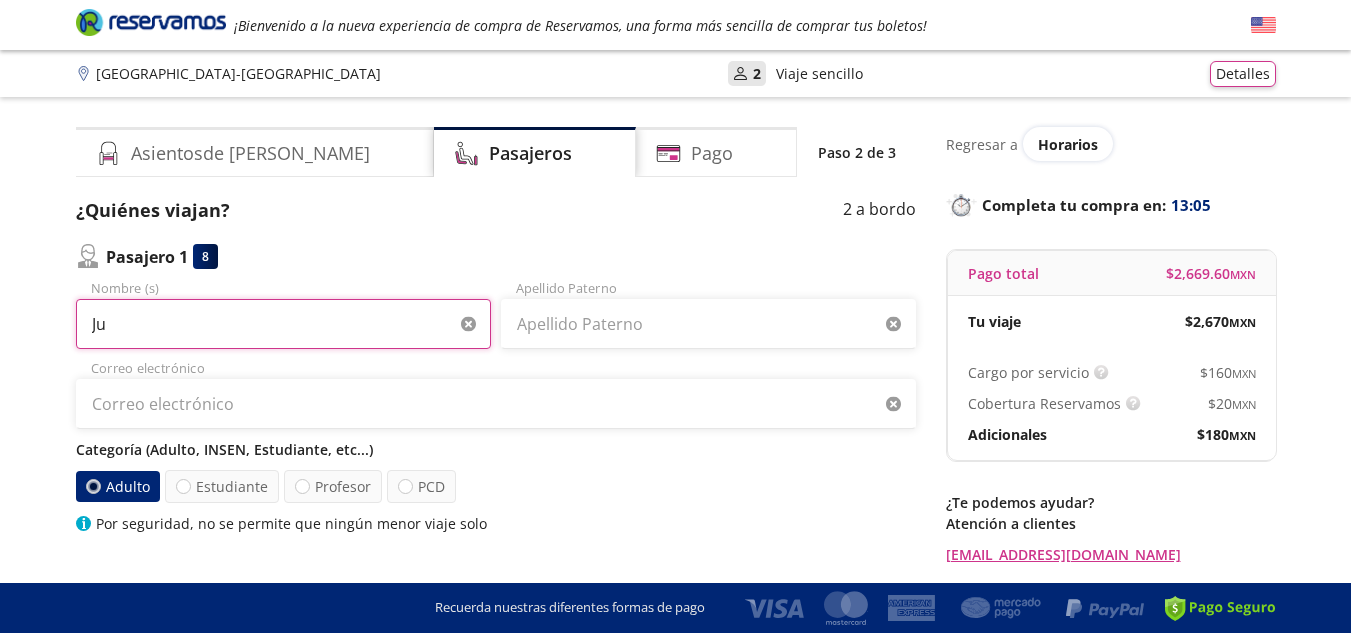 type on "J" 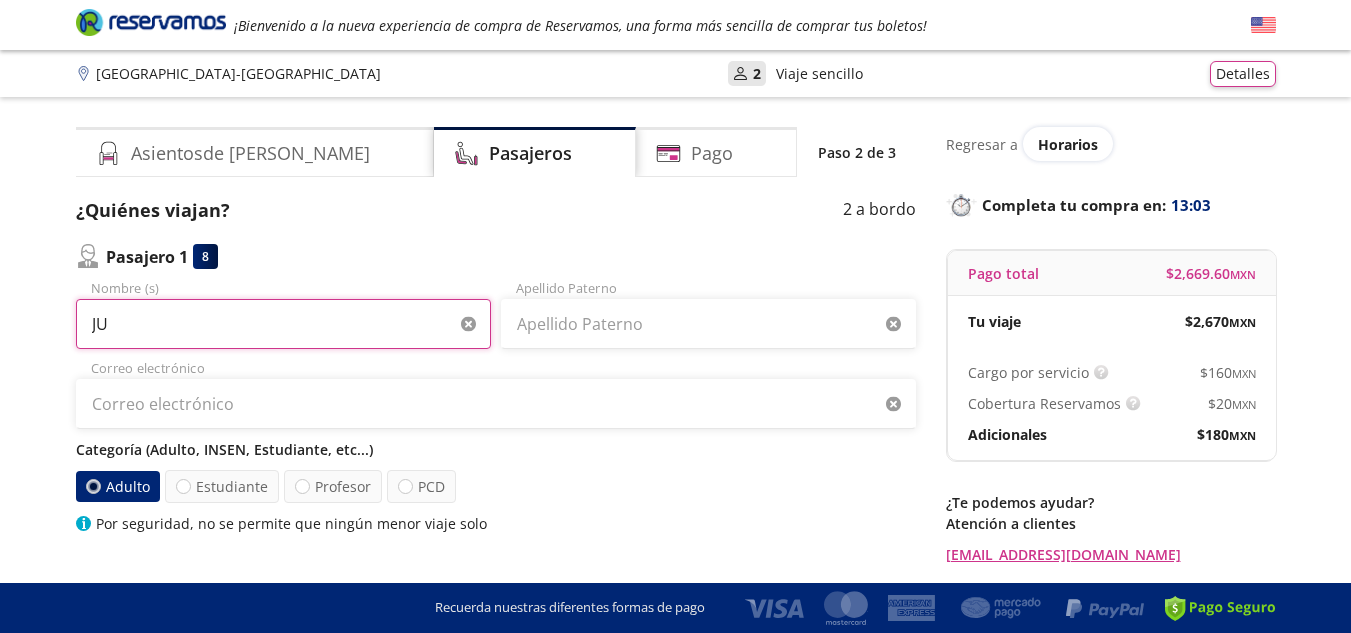 type on "J" 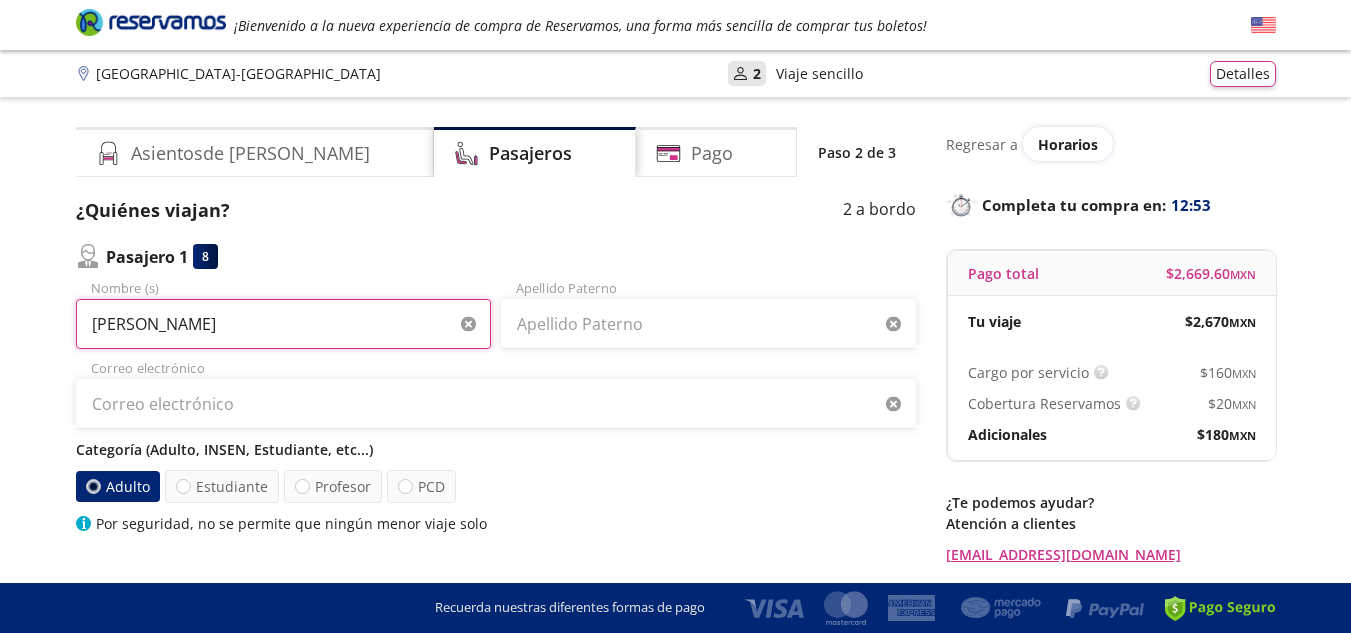 type on "[PERSON_NAME]" 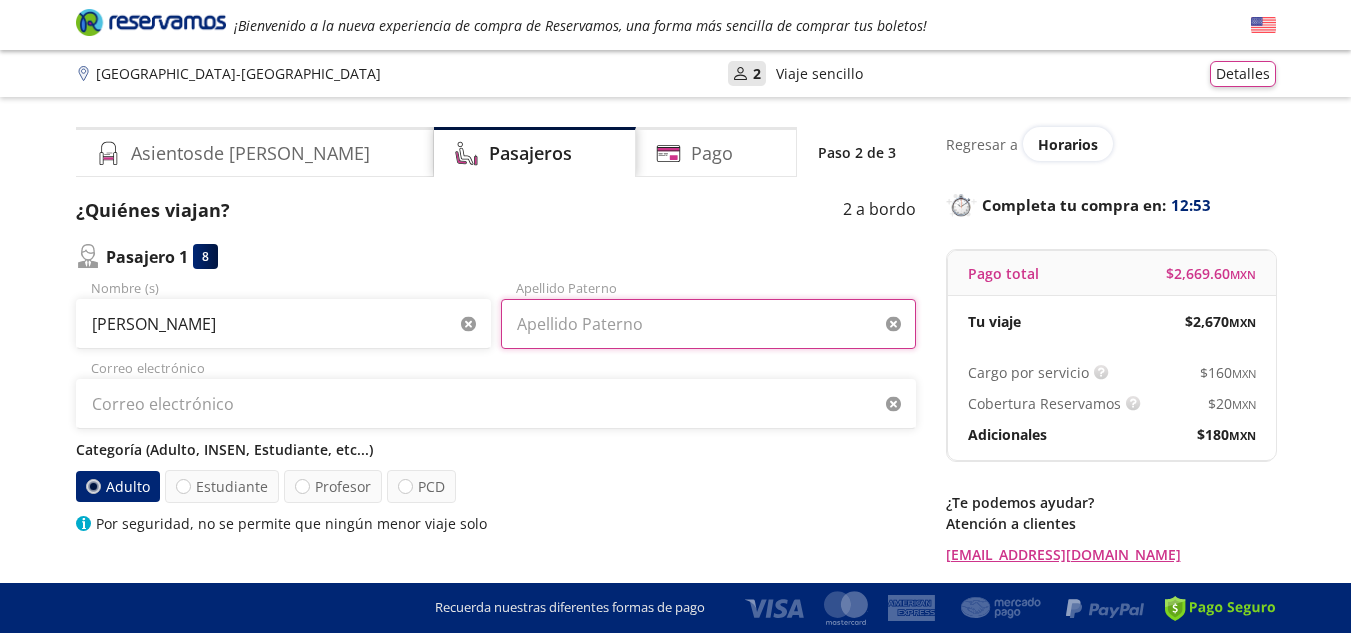 click on "Apellido Paterno" at bounding box center [708, 324] 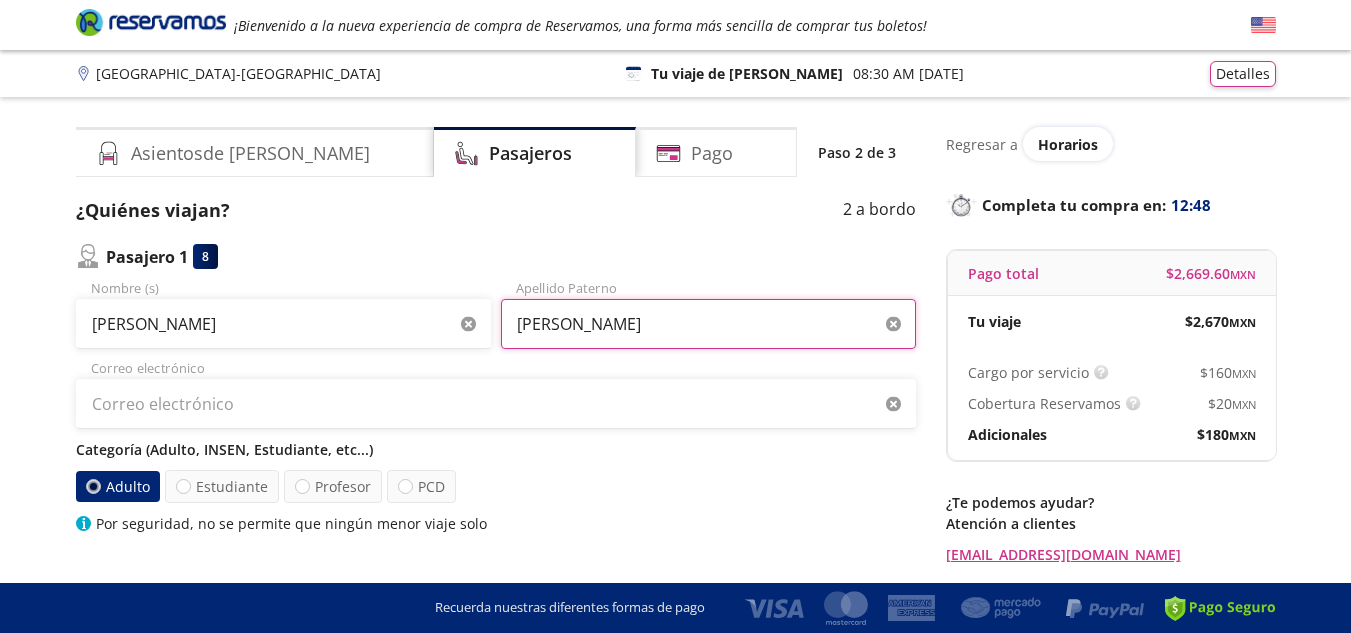 type on "[PERSON_NAME]" 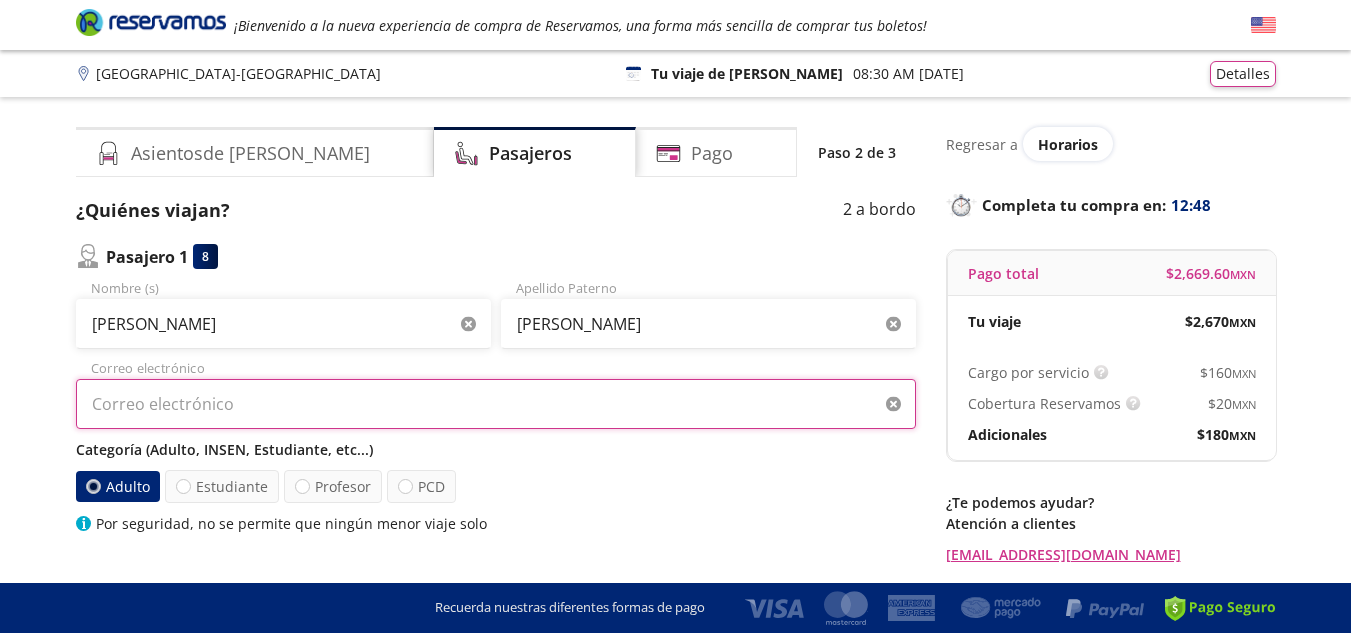 click on "Correo electrónico" at bounding box center [496, 404] 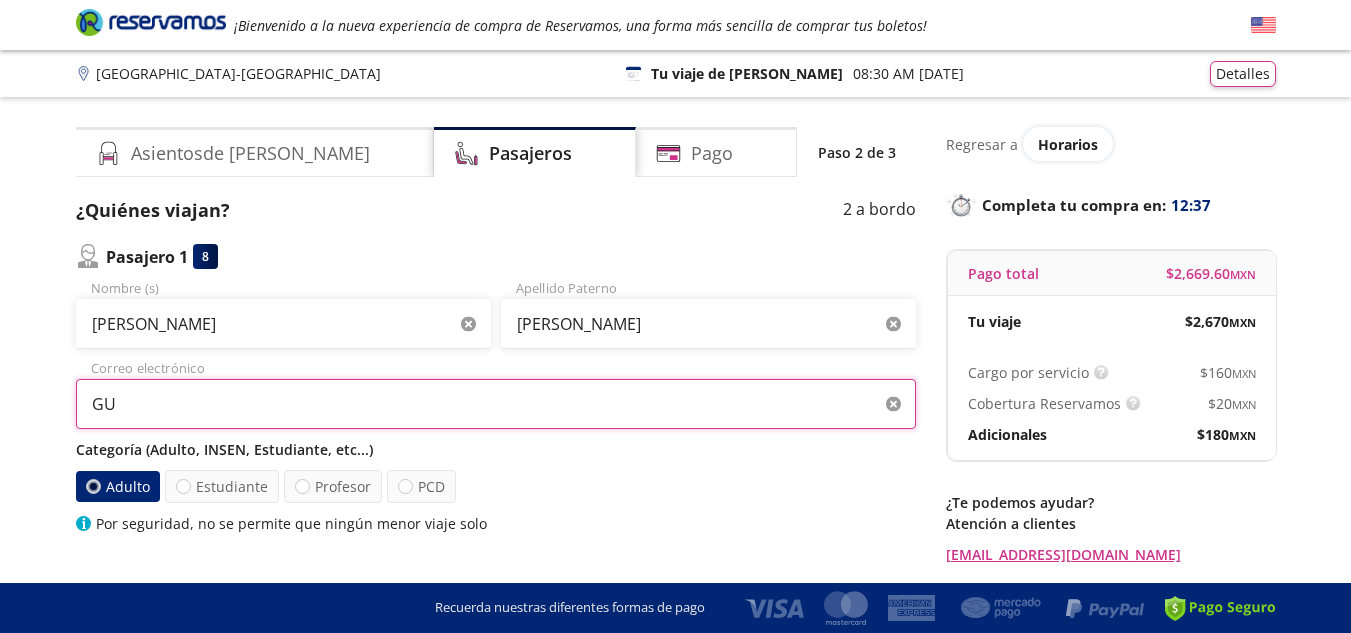 type on "[PERSON_NAME][EMAIL_ADDRESS][PERSON_NAME][DOMAIN_NAME]" 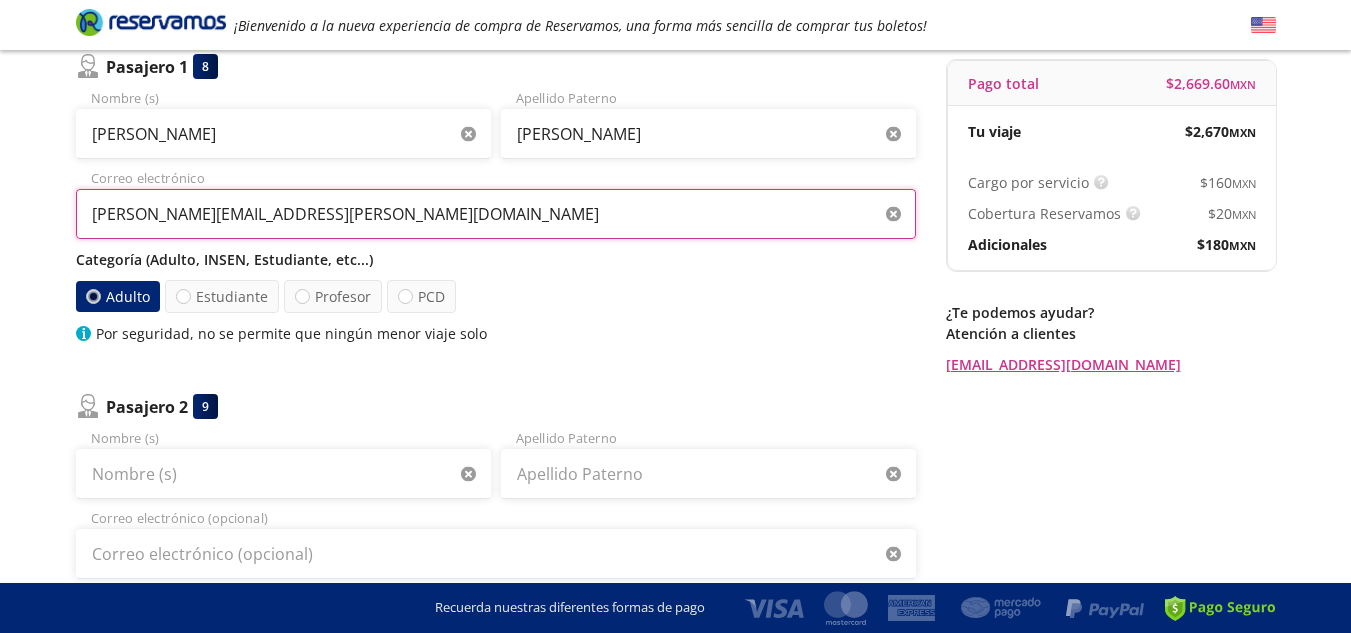 scroll, scrollTop: 234, scrollLeft: 0, axis: vertical 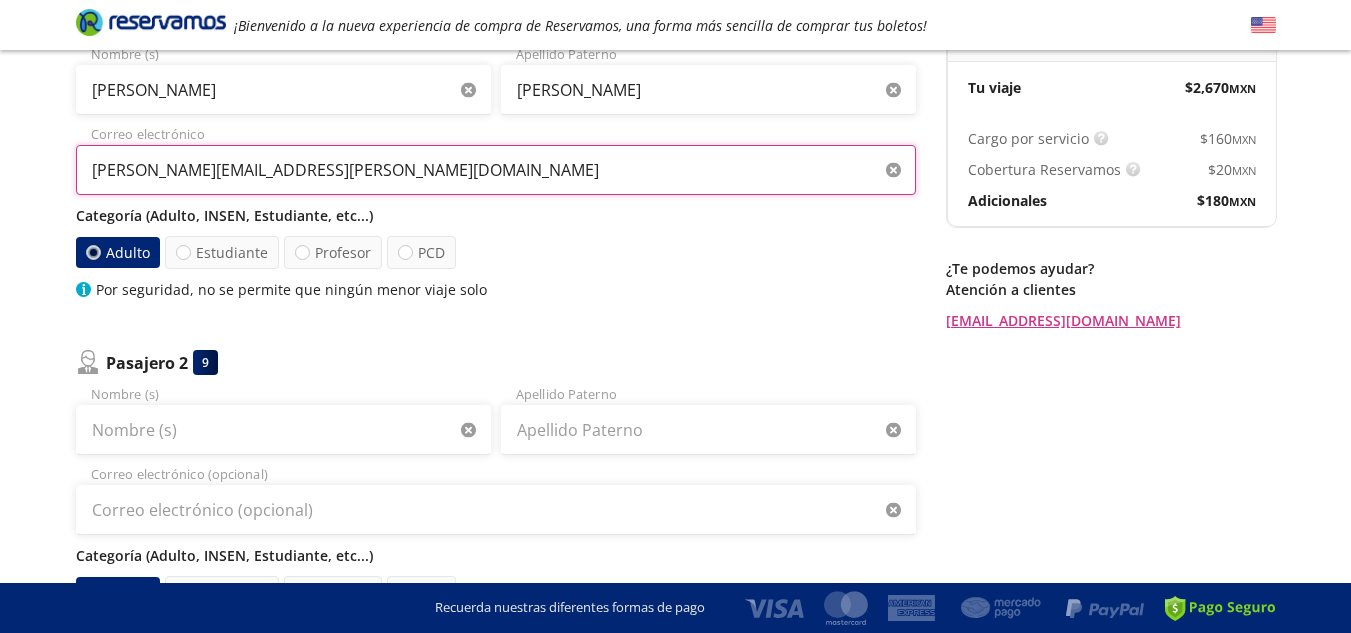 click on "[PERSON_NAME][EMAIL_ADDRESS][PERSON_NAME][DOMAIN_NAME]" at bounding box center [496, 170] 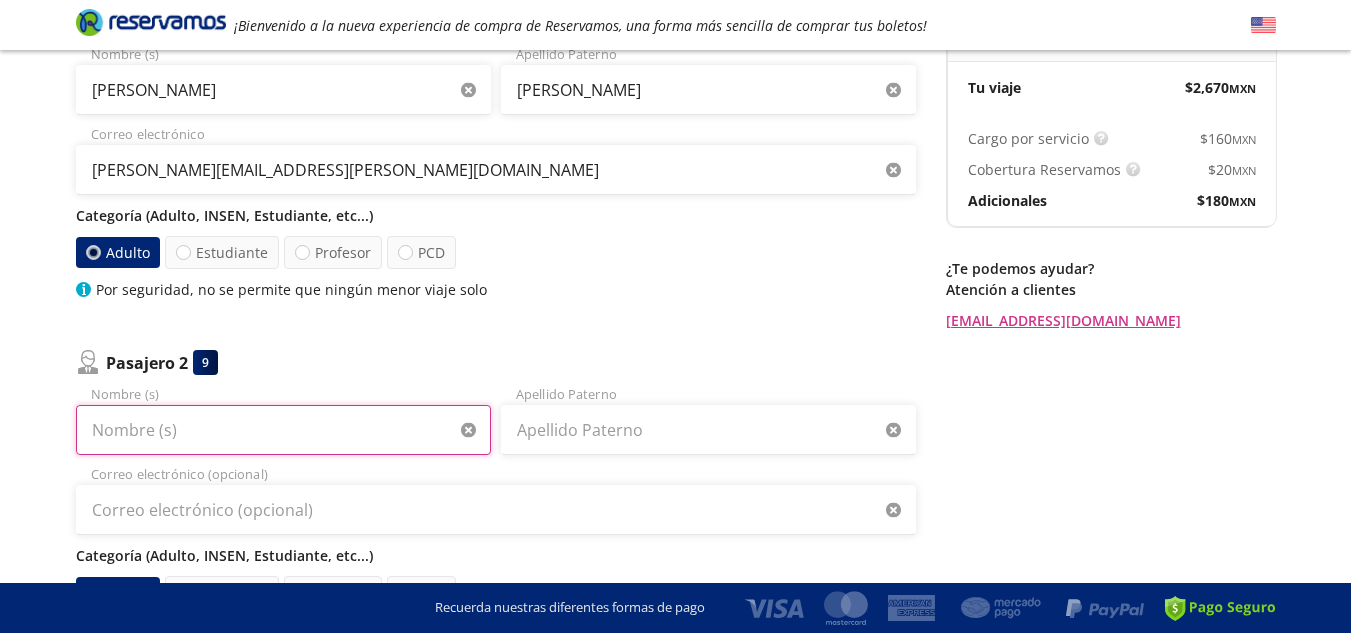 click on "Nombre (s)" at bounding box center (283, 430) 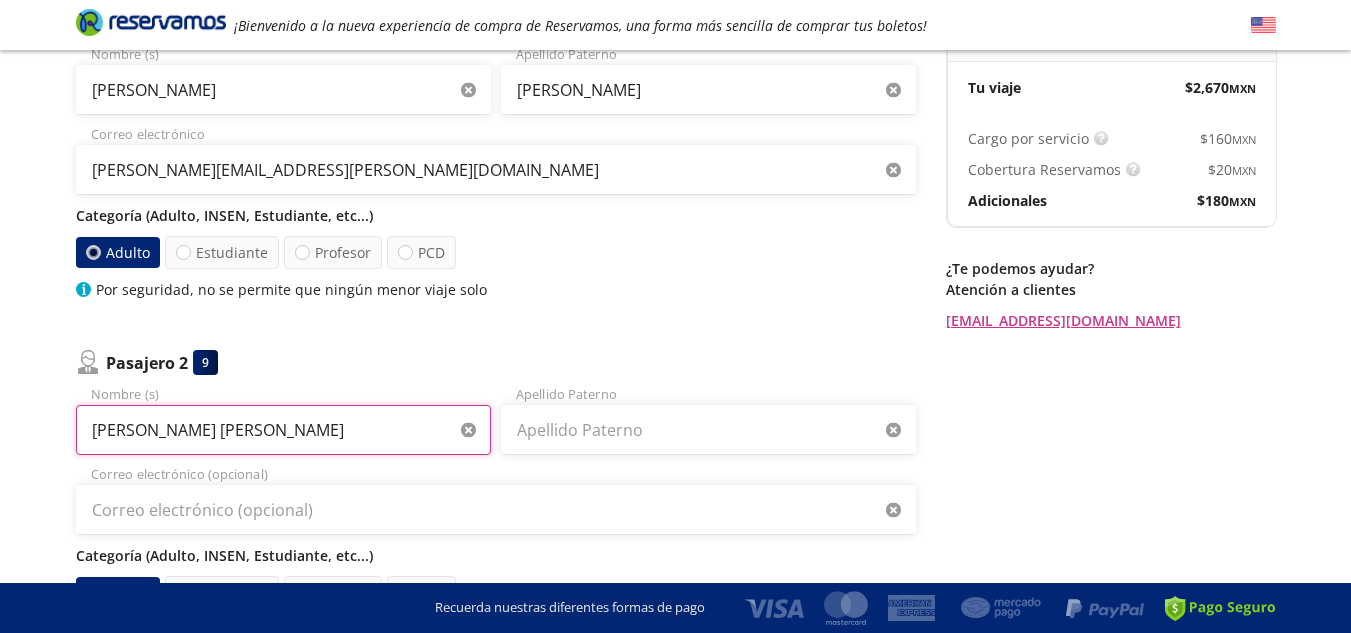 type on "[PERSON_NAME] [PERSON_NAME]" 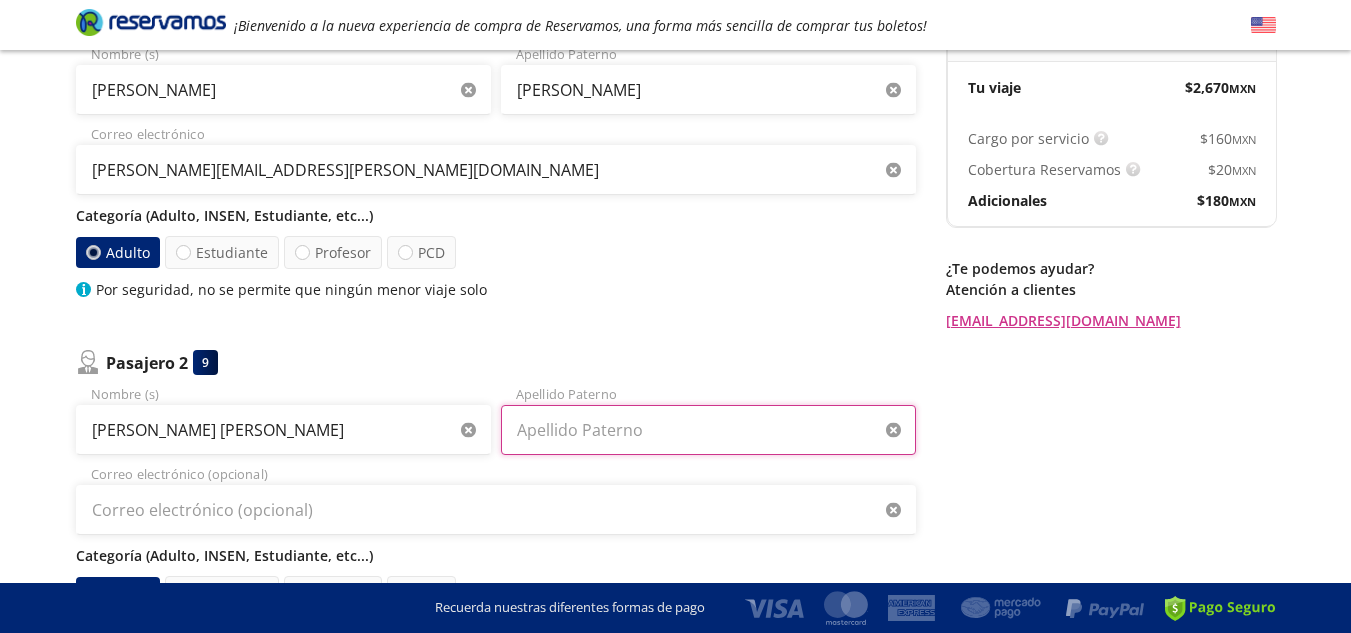 click on "Apellido Paterno" at bounding box center (708, 430) 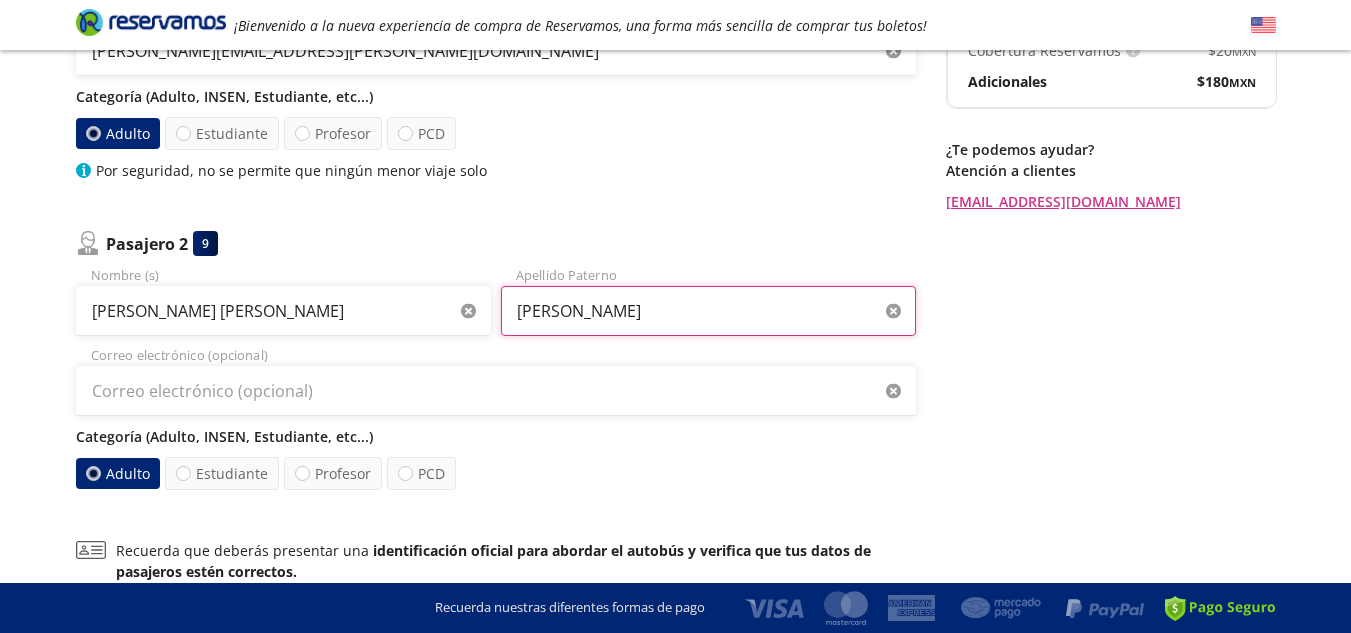 scroll, scrollTop: 373, scrollLeft: 0, axis: vertical 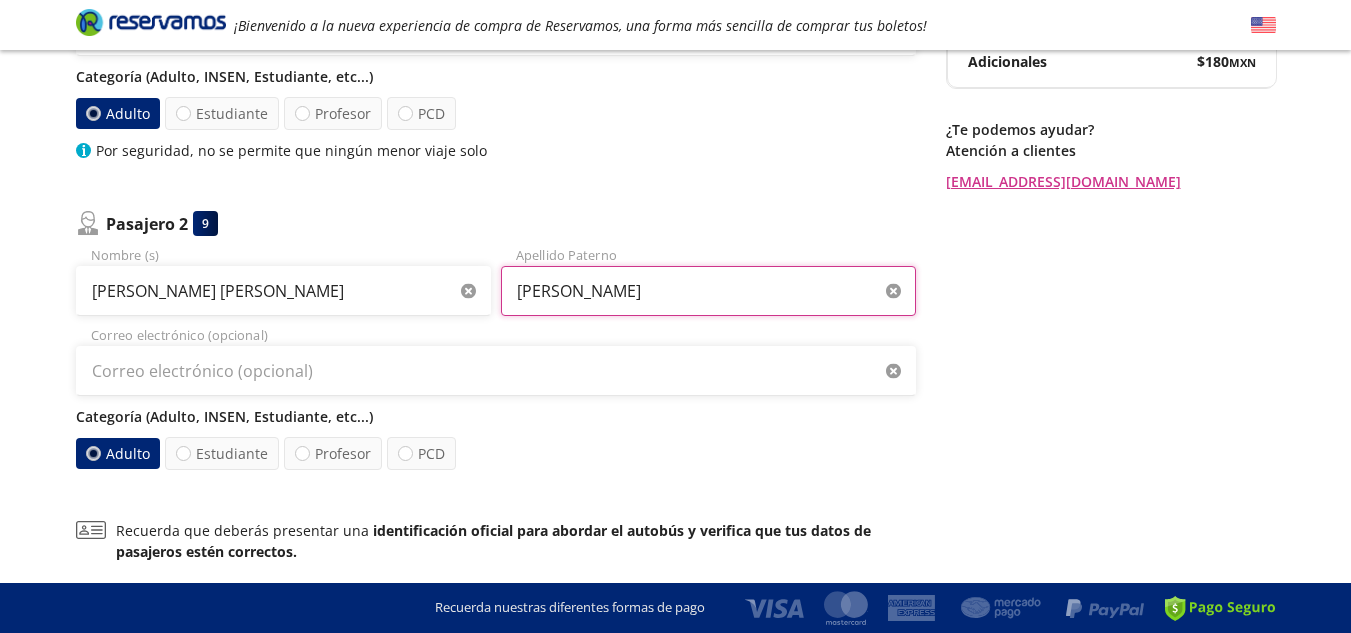 type on "[PERSON_NAME]" 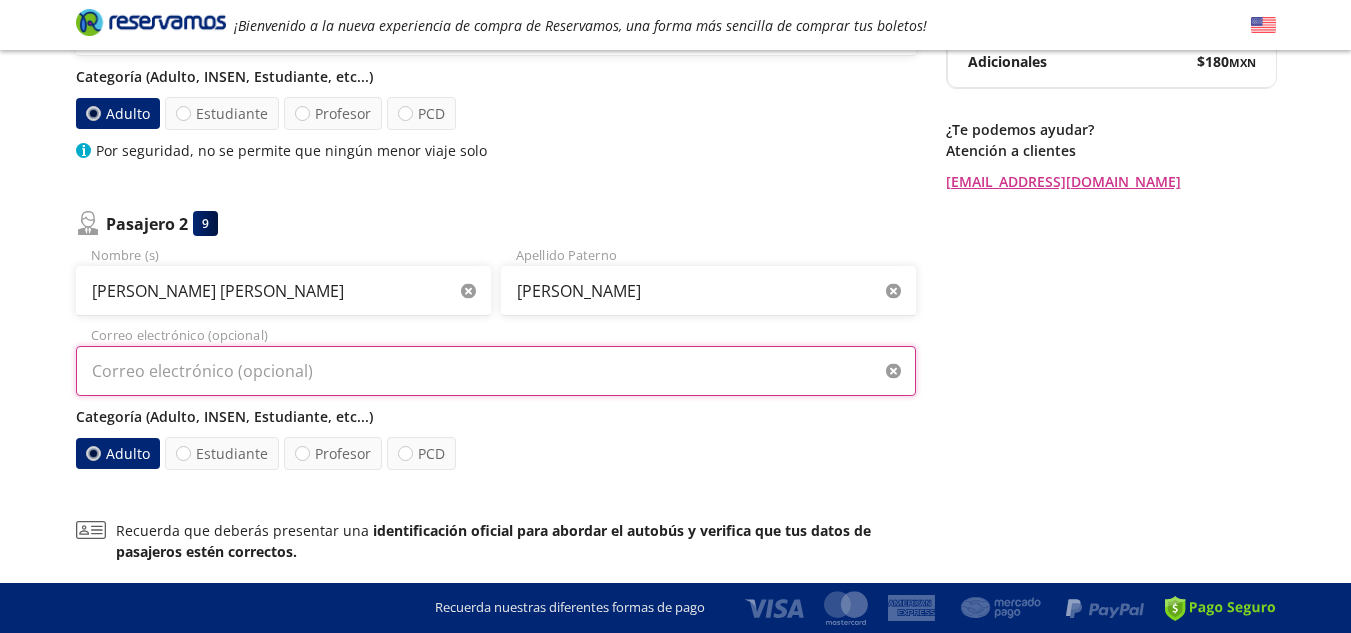 click on "Correo electrónico (opcional)" at bounding box center (496, 371) 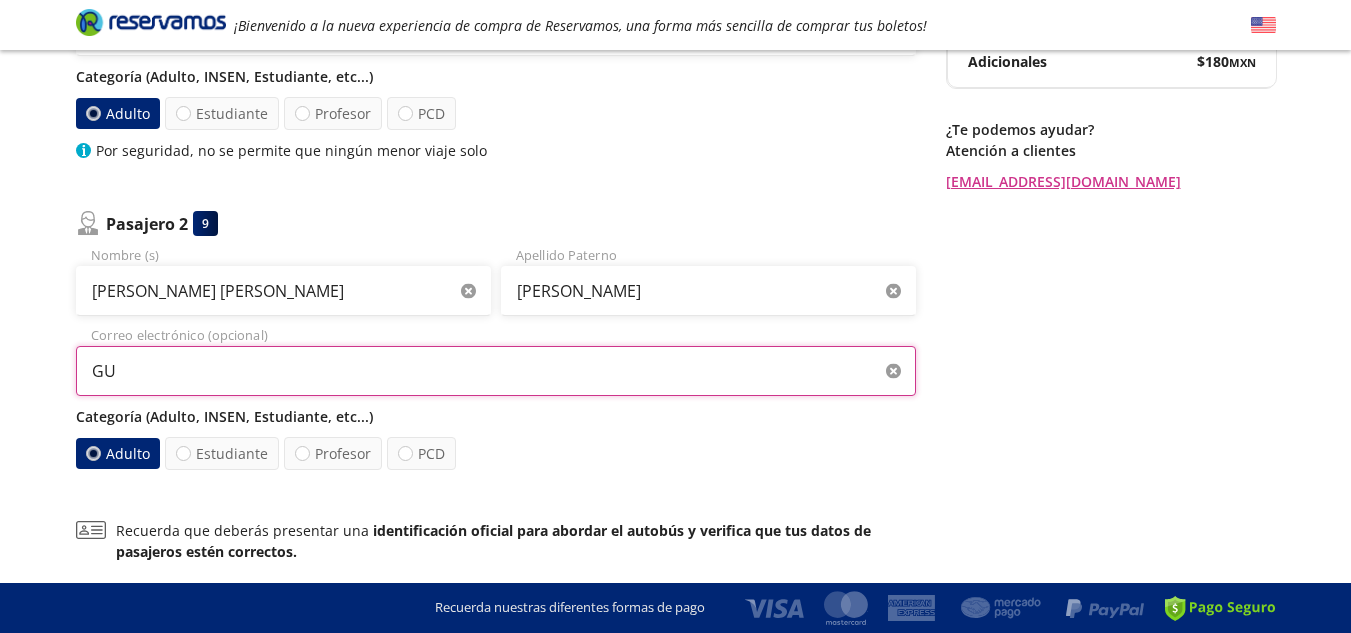 type on "G" 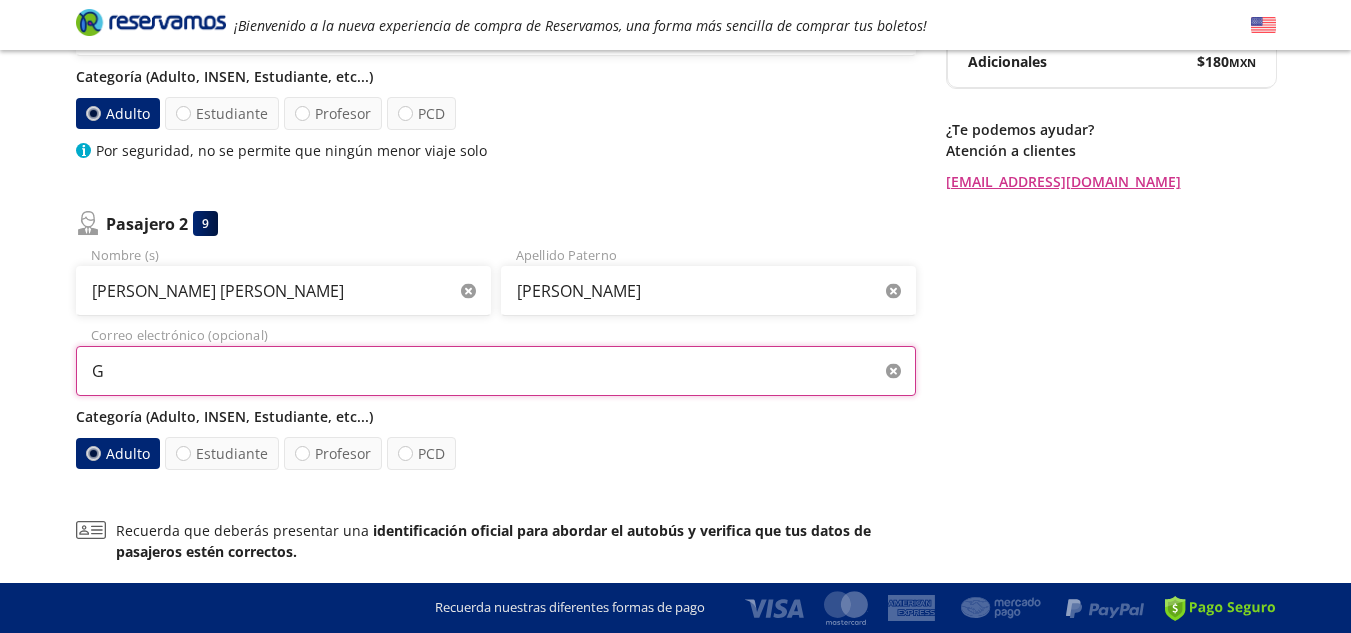 type 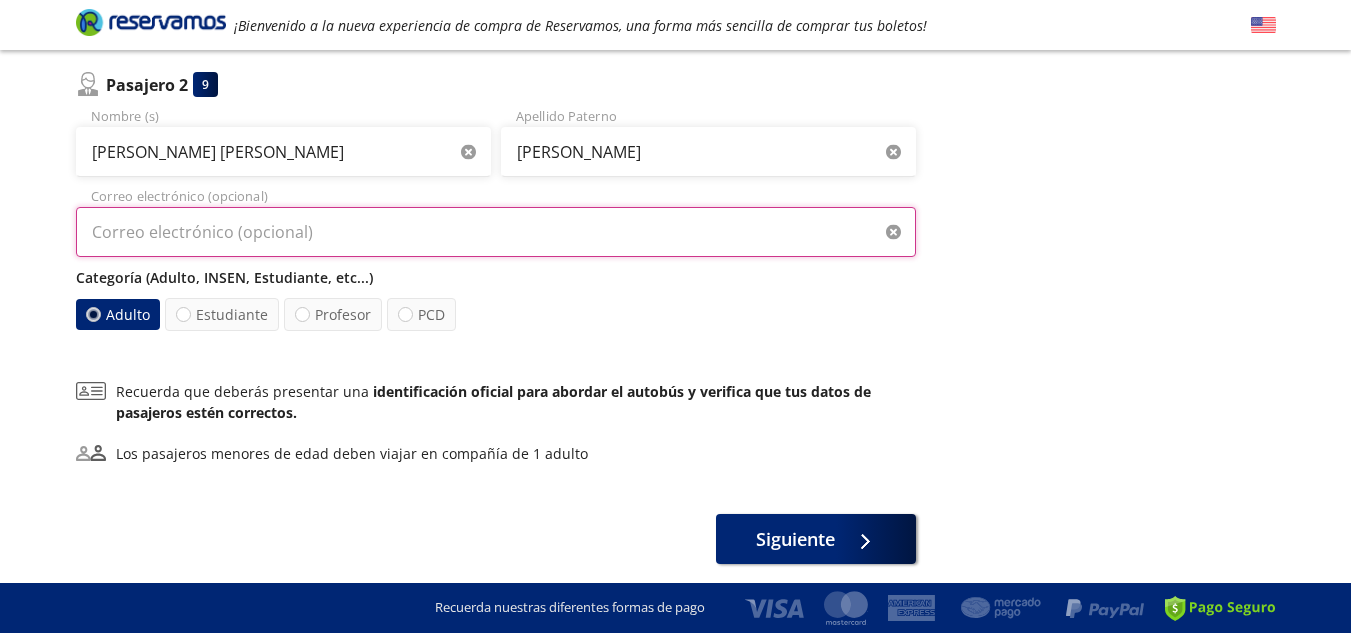 scroll, scrollTop: 532, scrollLeft: 0, axis: vertical 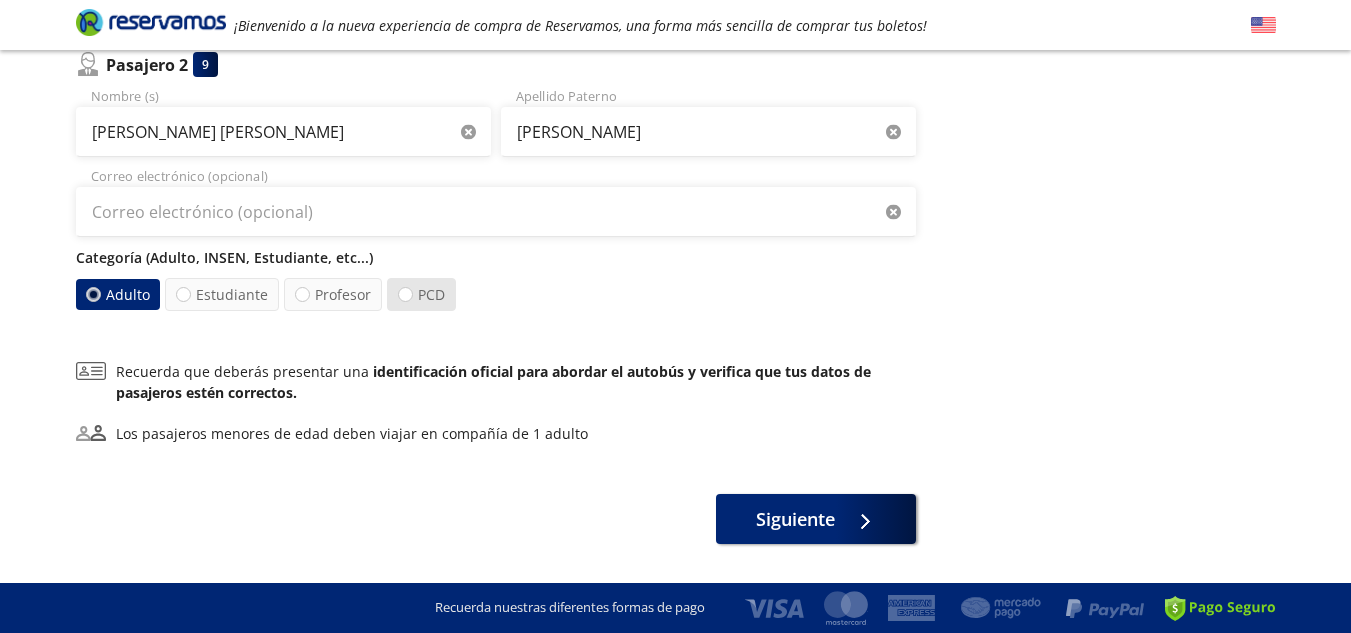 click on "PCD" at bounding box center (421, 294) 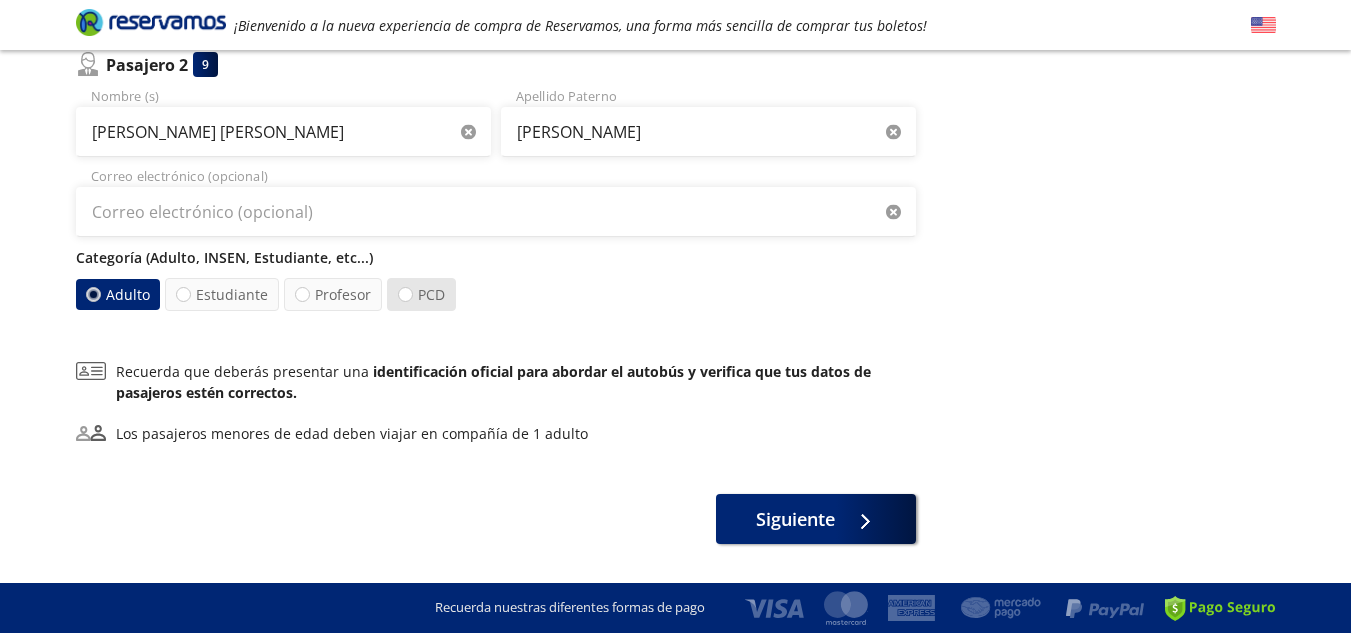 radio on "true" 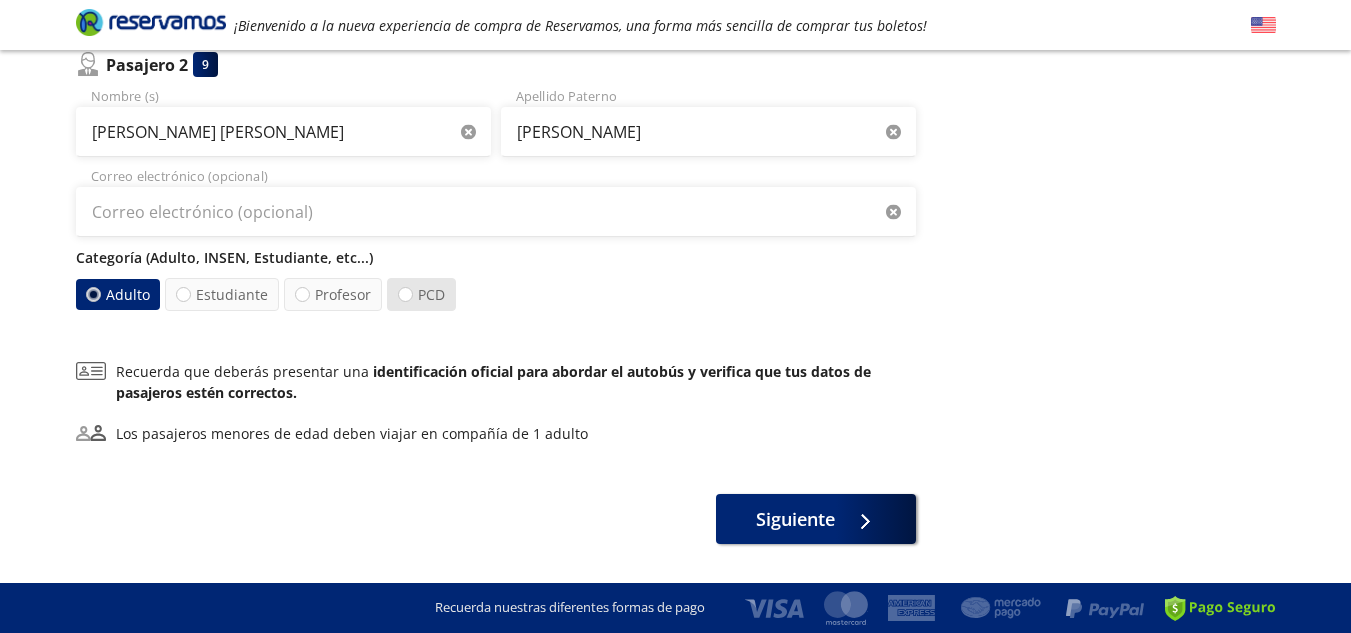 radio on "false" 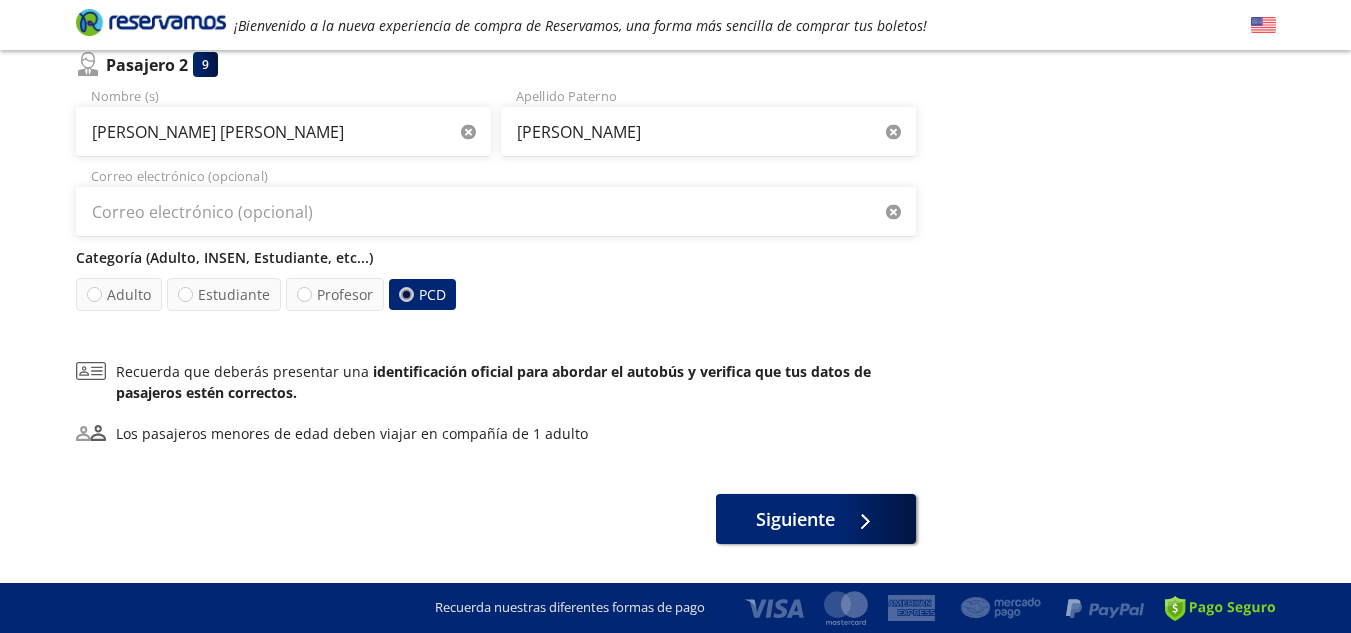 click on "¿Quiénes viajan? 2 a bordo Pasajero 1 8 [PERSON_NAME] (s) [PERSON_NAME] Apellido Paterno [EMAIL_ADDRESS][PERSON_NAME][DOMAIN_NAME] Correo electrónico Categoría (Adulto, INSEN, Estudiante, etc...) Adulto Estudiante Profesor       PCD,  no disponibles Por seguridad, no se permite que ningún menor viaje solo Pasajero 2 9 [PERSON_NAME] [PERSON_NAME] Nombre (s) [PERSON_NAME] Apellido [PERSON_NAME] Correo electrónico (opcional) Categoría (Adulto, INSEN, Estudiante, etc...) Adulto Estudiante Profesor PCD Recuerda que deberás presentar una   identificación oficial para abordar el autobús y verifica que tus datos de pasajeros estén correctos. Los pasajeros menores de edad deben viajar en compañía de 1 adulto Siguiente" at bounding box center [496, 104] 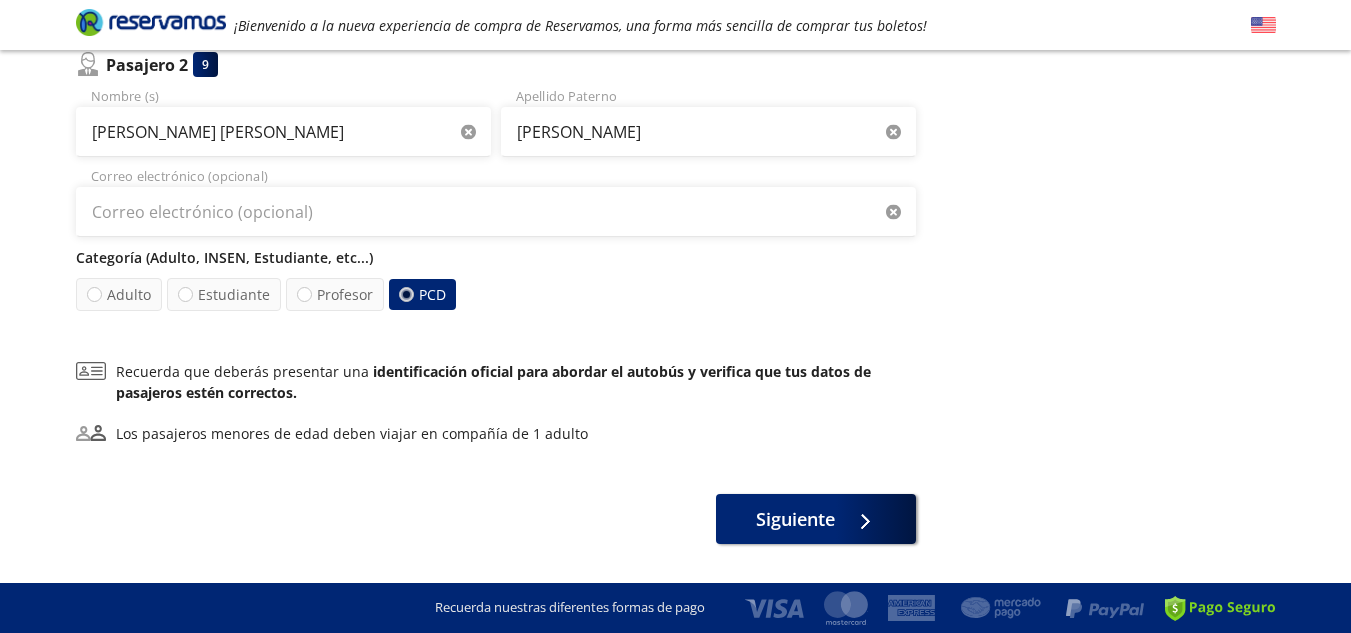 drag, startPoint x: 435, startPoint y: 307, endPoint x: 373, endPoint y: 334, distance: 67.62396 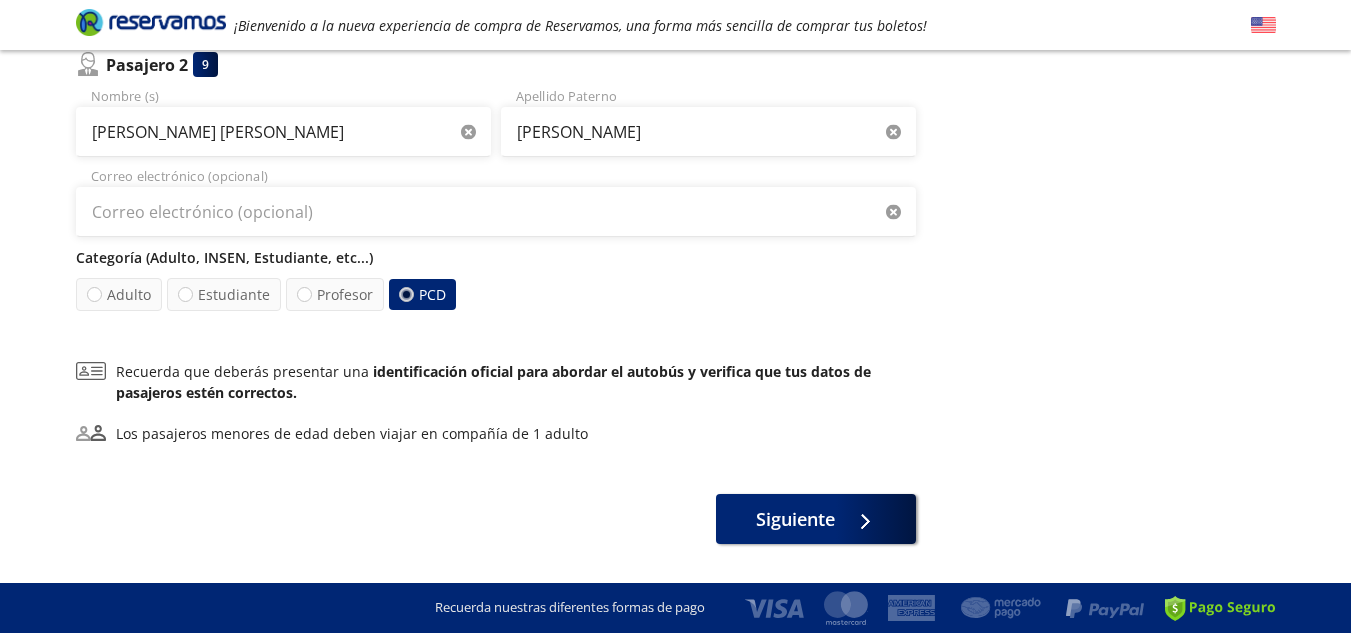 scroll, scrollTop: 0, scrollLeft: 0, axis: both 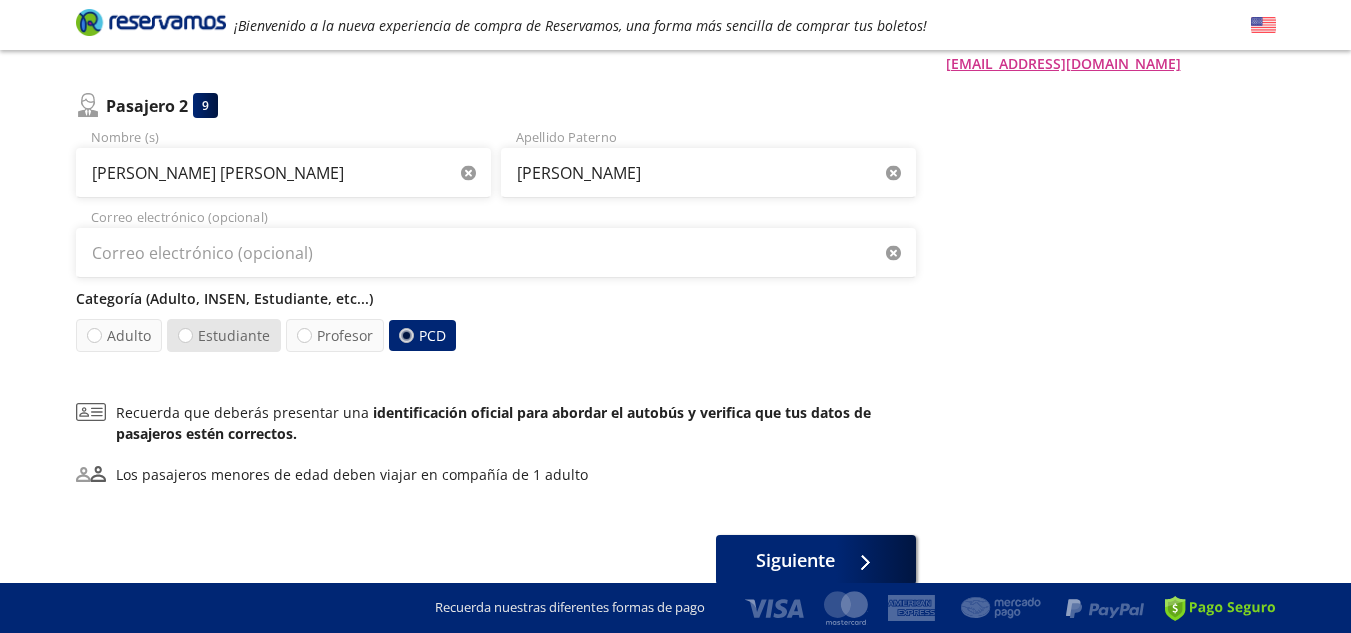 click on "Estudiante" at bounding box center [224, 335] 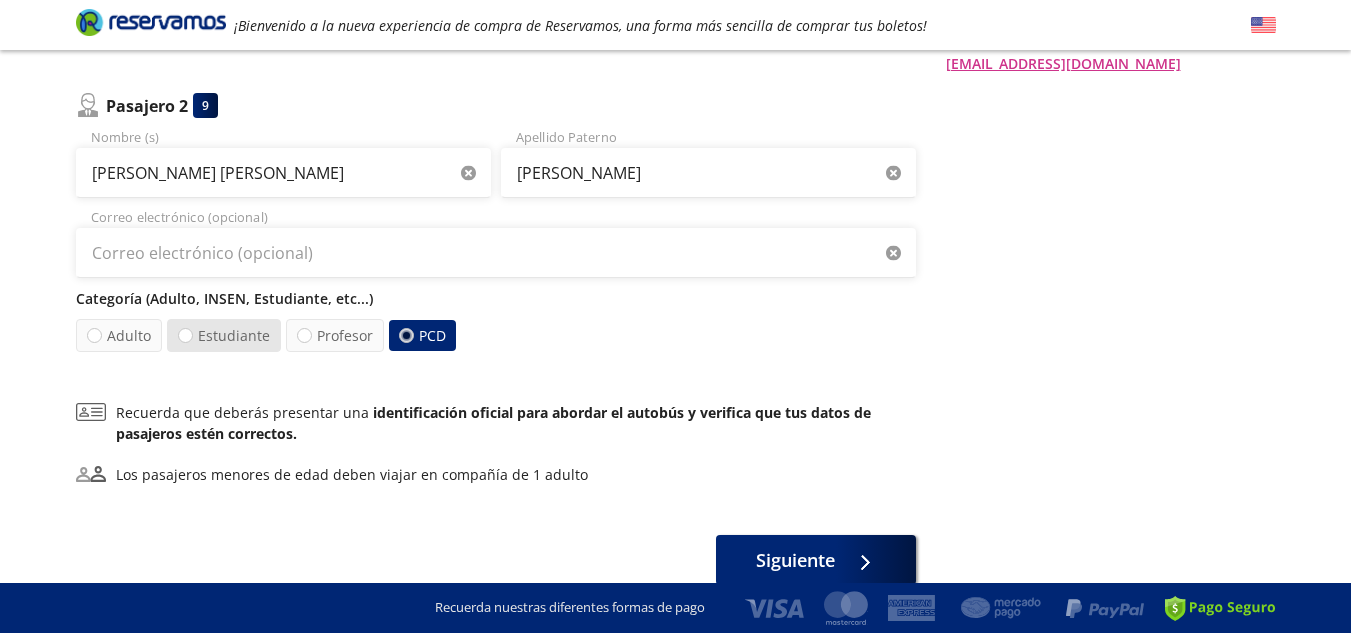 radio on "true" 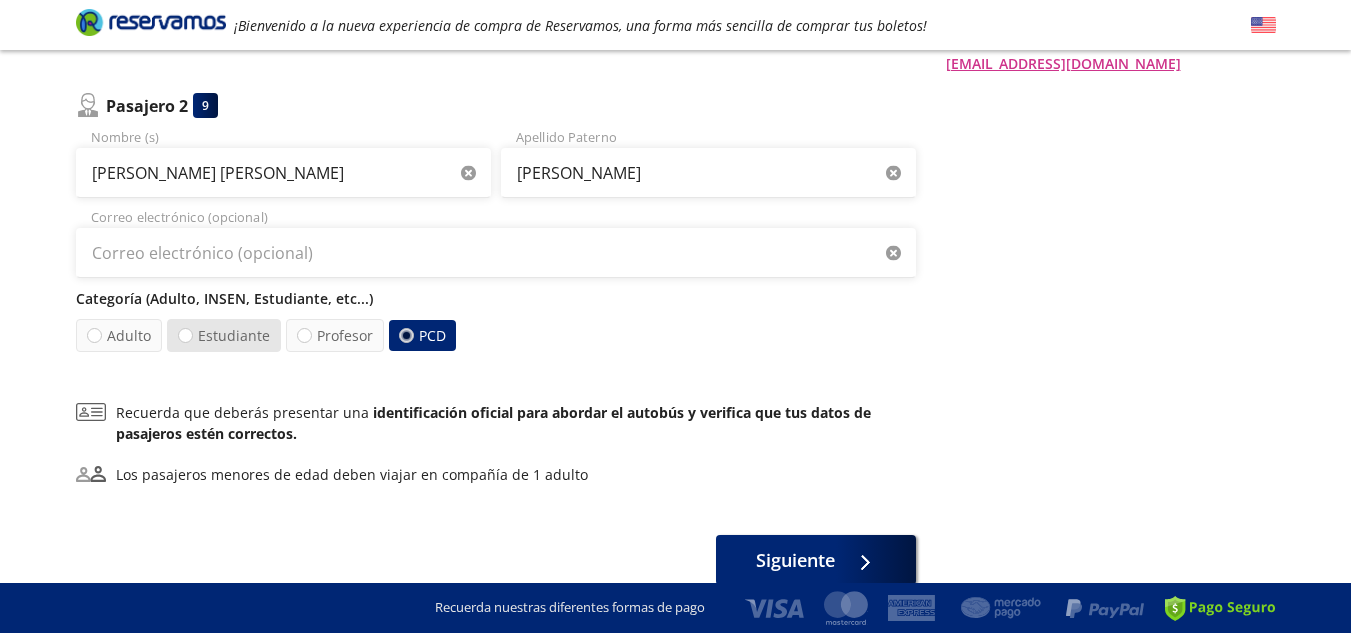 radio on "false" 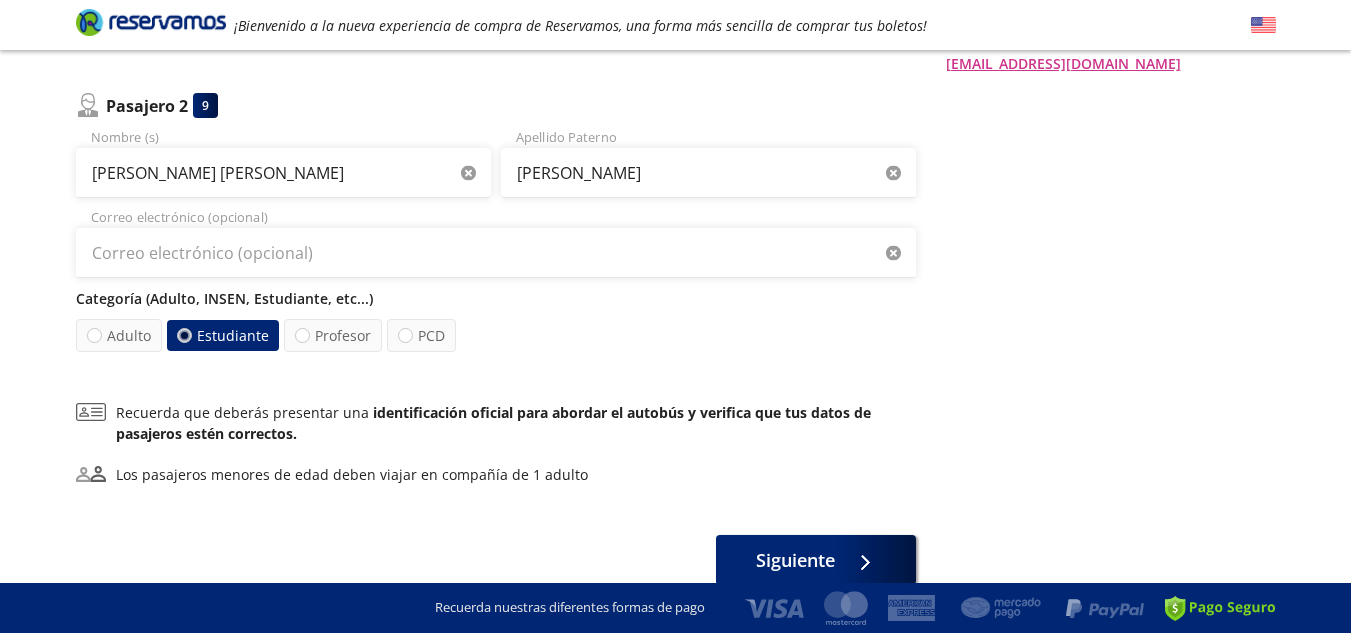 click on "¿Quiénes viajan? 2 a bordo Pasajero 1 8 [PERSON_NAME] (s) [PERSON_NAME] Apellido Paterno [EMAIL_ADDRESS][PERSON_NAME][DOMAIN_NAME] Correo electrónico Categoría (Adulto, INSEN, Estudiante, etc...) Adulto Profesor PCD       Estudiante,  no disponibles Por seguridad, no se permite que ningún menor viaje solo Pasajero 2 9 [PERSON_NAME] [PERSON_NAME] Nombre (s) [PERSON_NAME] Apellido [PERSON_NAME] Correo electrónico (opcional) Categoría (Adulto, INSEN, Estudiante, etc...) Adulto Estudiante Profesor PCD Recuerda que deberás presentar una   identificación oficial para abordar el autobús y verifica que tus datos de pasajeros estén correctos. Los pasajeros menores de edad deben viajar en compañía de 1 adulto Siguiente" at bounding box center [496, 145] 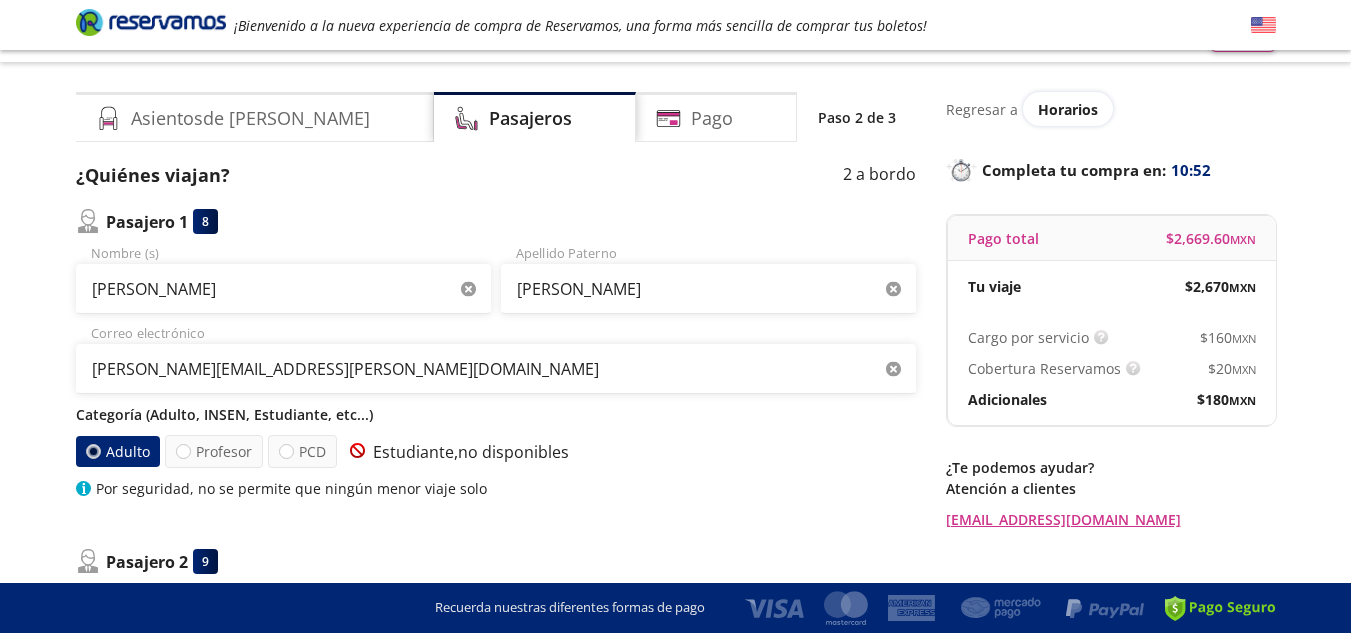 scroll, scrollTop: 0, scrollLeft: 0, axis: both 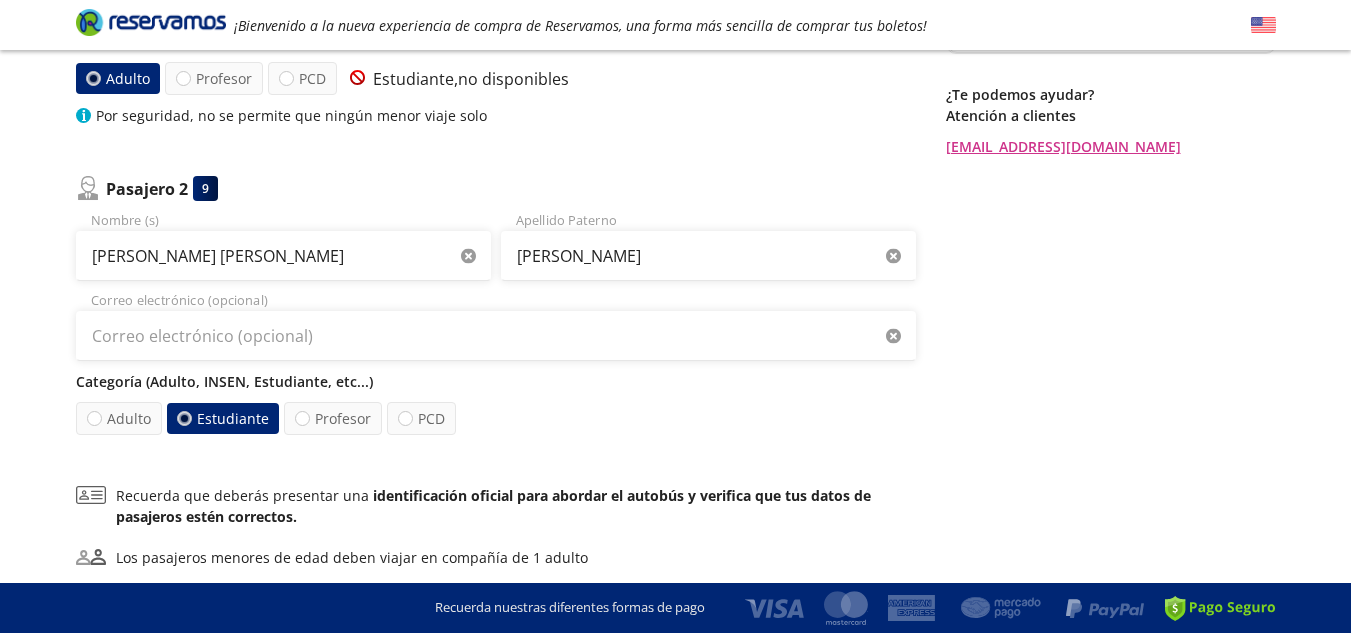 drag, startPoint x: 1308, startPoint y: 512, endPoint x: 1075, endPoint y: -87, distance: 642.72076 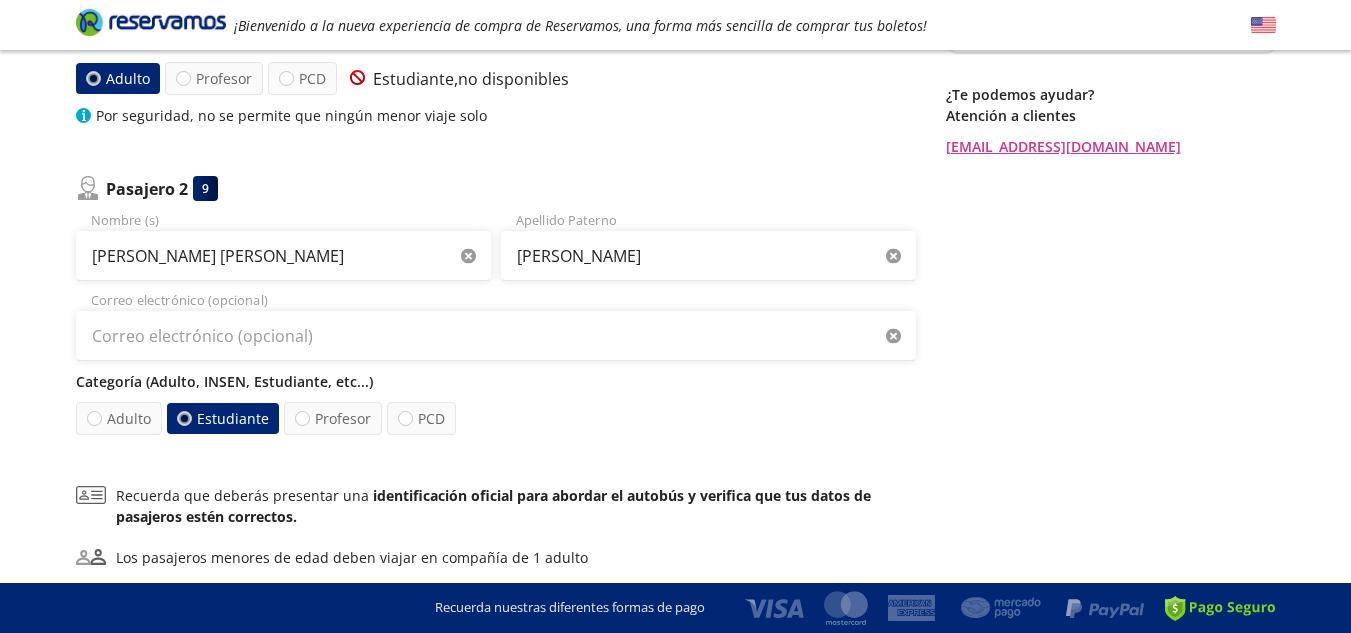 click on "Group 9 Created with Sketch. Datos para la compra Ciudad de [GEOGRAPHIC_DATA]  -  [GEOGRAPHIC_DATA] ¡Bienvenido a la nueva experiencia de compra de Reservamos, una forma más sencilla de comprar tus boletos! Completa tu compra en : 10:27 [GEOGRAPHIC_DATA]  -  [GEOGRAPHIC_DATA] 126 Tu viaje de [PERSON_NAME] 08:30 AM [DATE] Detalles Completa tu compra en : 10:27 Asientos  de [PERSON_NAME] [GEOGRAPHIC_DATA] 2 de 3 ¿Quiénes viajan? 2 a bordo Pasajero 1 8 [PERSON_NAME] (s) [PERSON_NAME] Apellido Paterno [EMAIL_ADDRESS][PERSON_NAME][DOMAIN_NAME] Correo electrónico Categoría (Adulto, INSEN, Estudiante, etc...) Adulto Profesor PCD       Estudiante,  no disponibles Por seguridad, no se permite que ningún menor viaje solo Pasajero 2 9 [PERSON_NAME] [PERSON_NAME] Nombre (s) [PERSON_NAME] Apellido [PERSON_NAME] Correo electrónico (opcional) Categoría (Adulto, INSEN, Estudiante, etc...) Adulto Estudiante Profesor PCD Recuerda que deberás presentar una   identificación oficial para abordar el autobús y verifica que tus datos de pasajeros estén correctos. Siguiente Regresar a :" at bounding box center [675, 200] 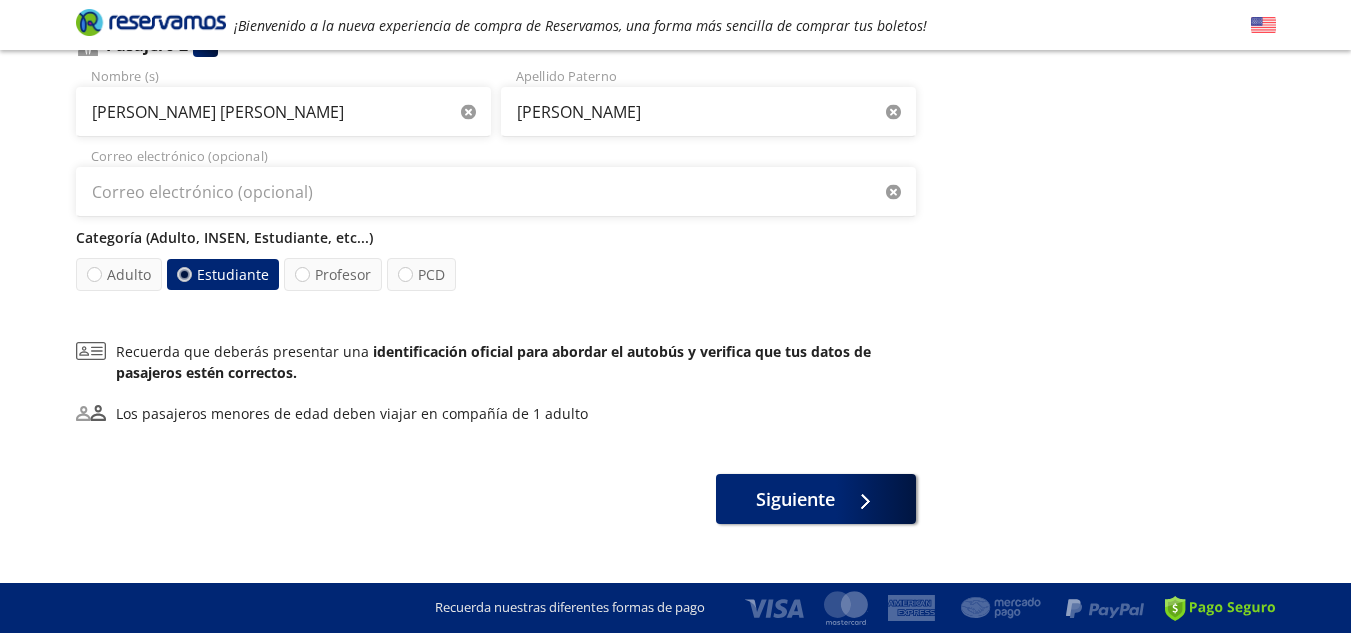 scroll, scrollTop: 583, scrollLeft: 0, axis: vertical 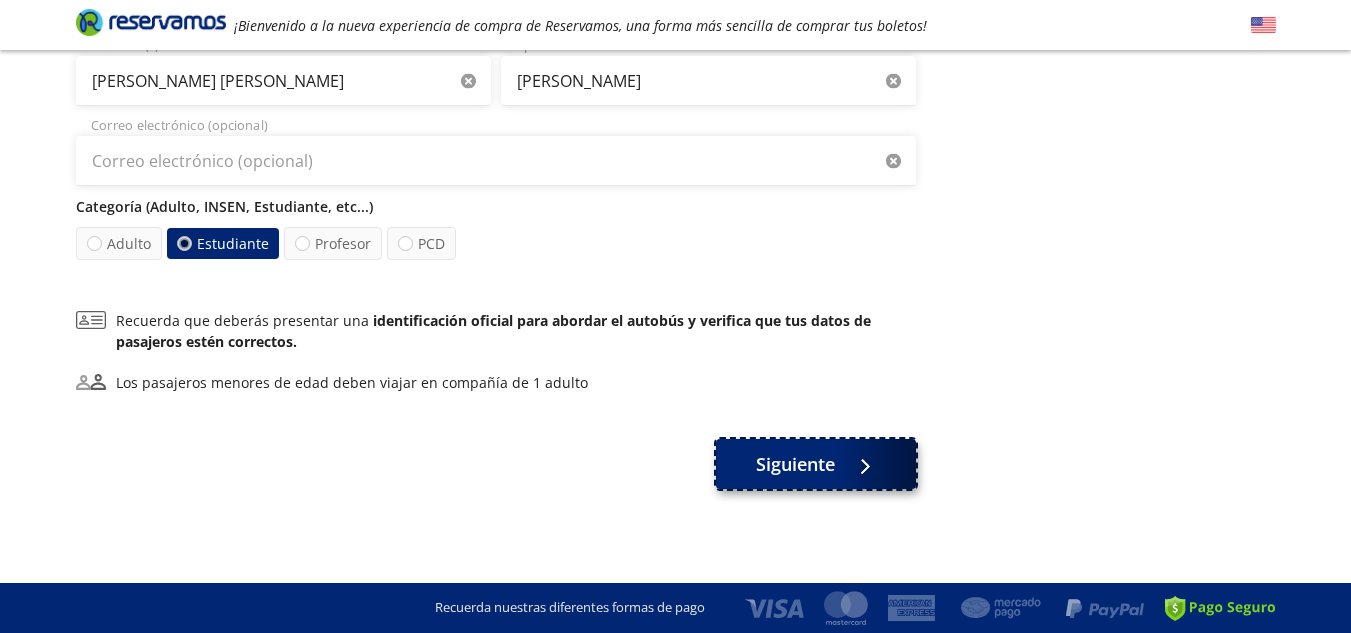 click on "Siguiente" at bounding box center [795, 464] 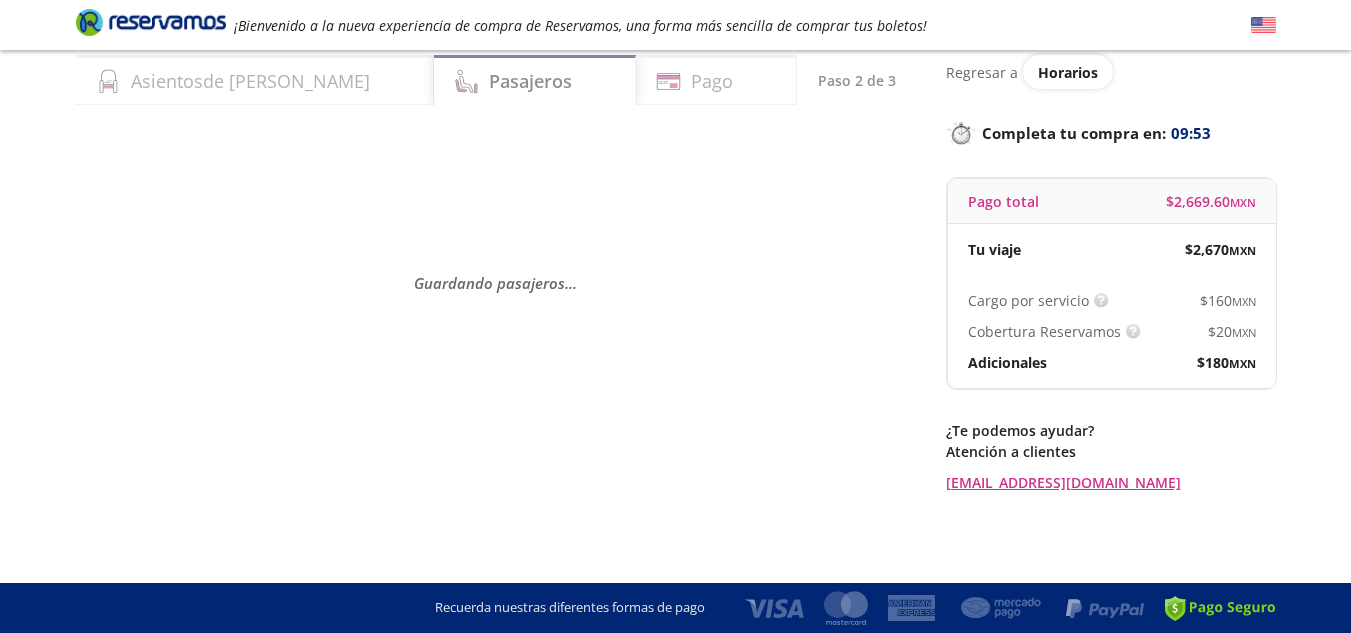 scroll, scrollTop: 0, scrollLeft: 0, axis: both 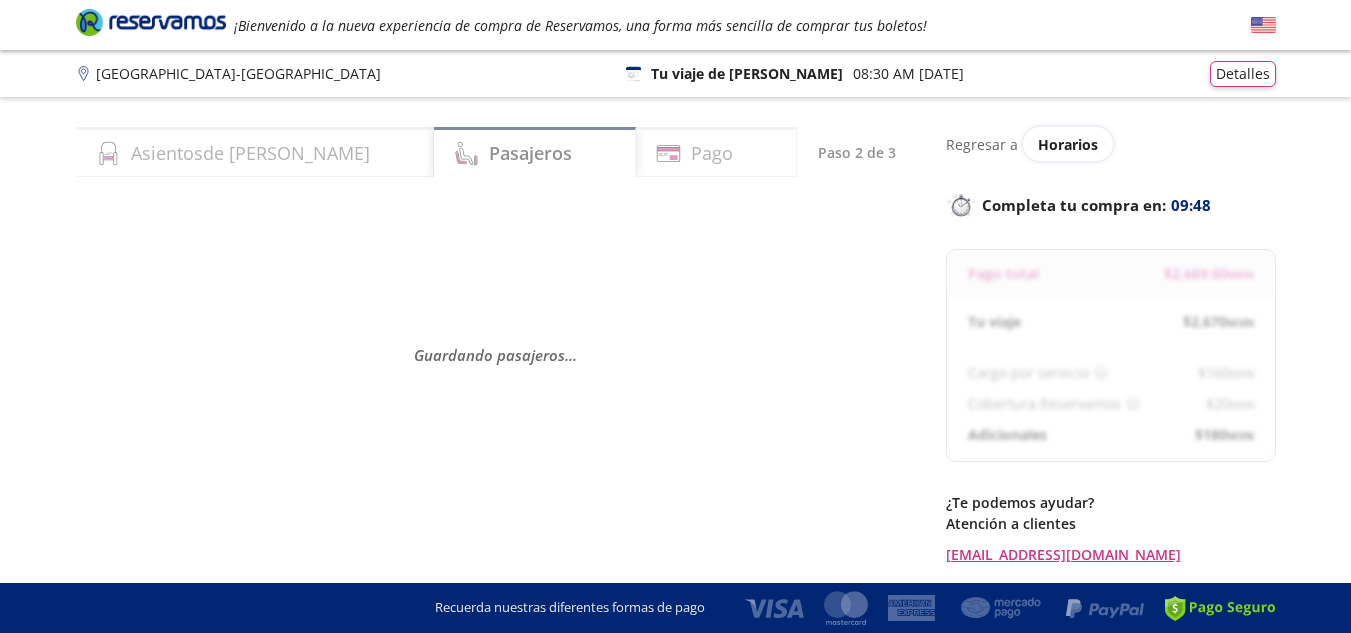 select on "MX" 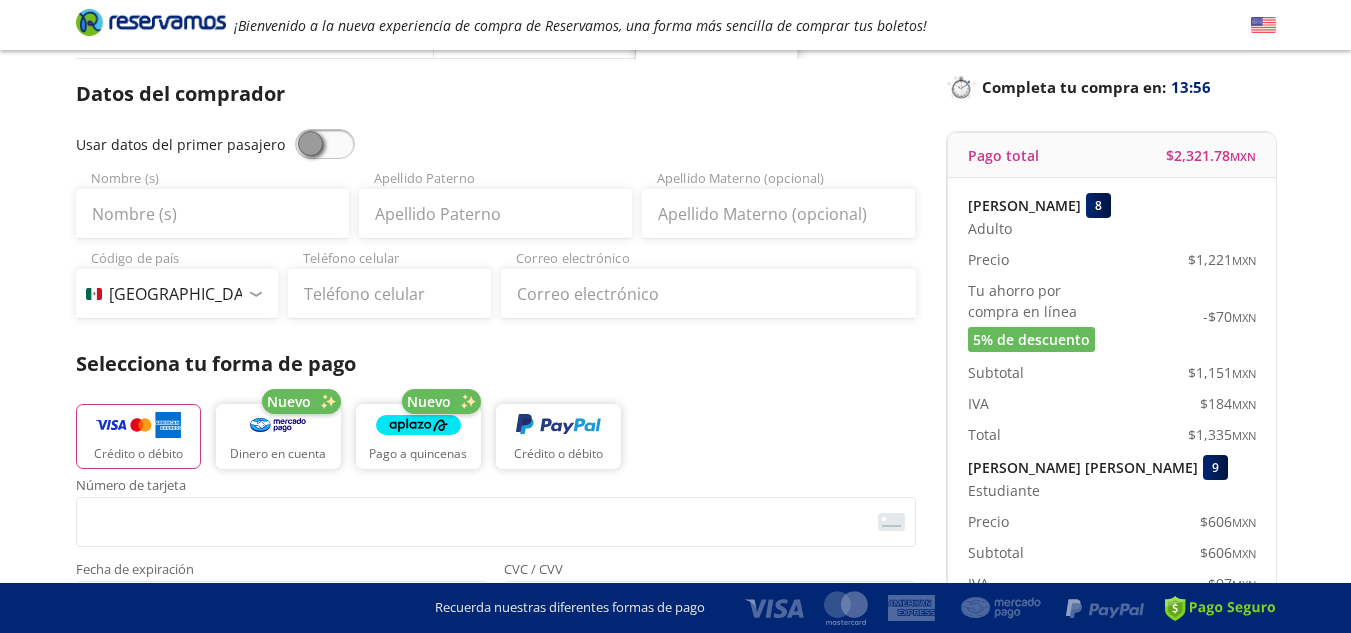scroll, scrollTop: 121, scrollLeft: 0, axis: vertical 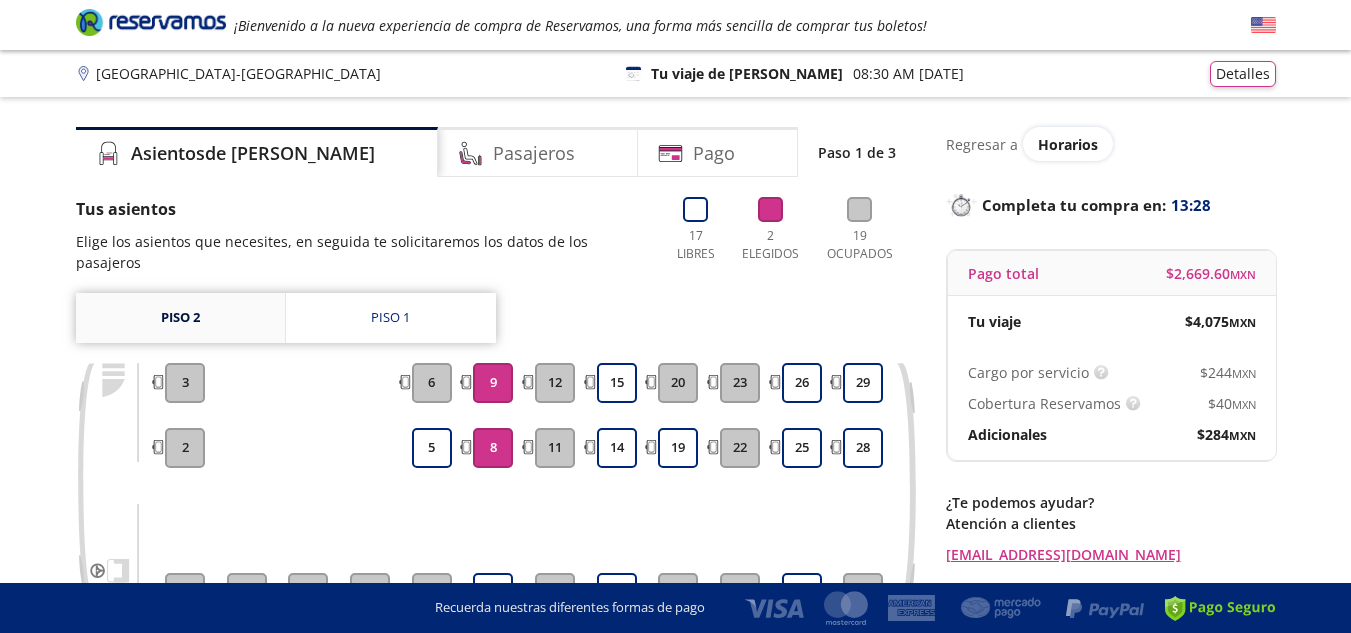 click on "Piso 2" at bounding box center [180, 318] 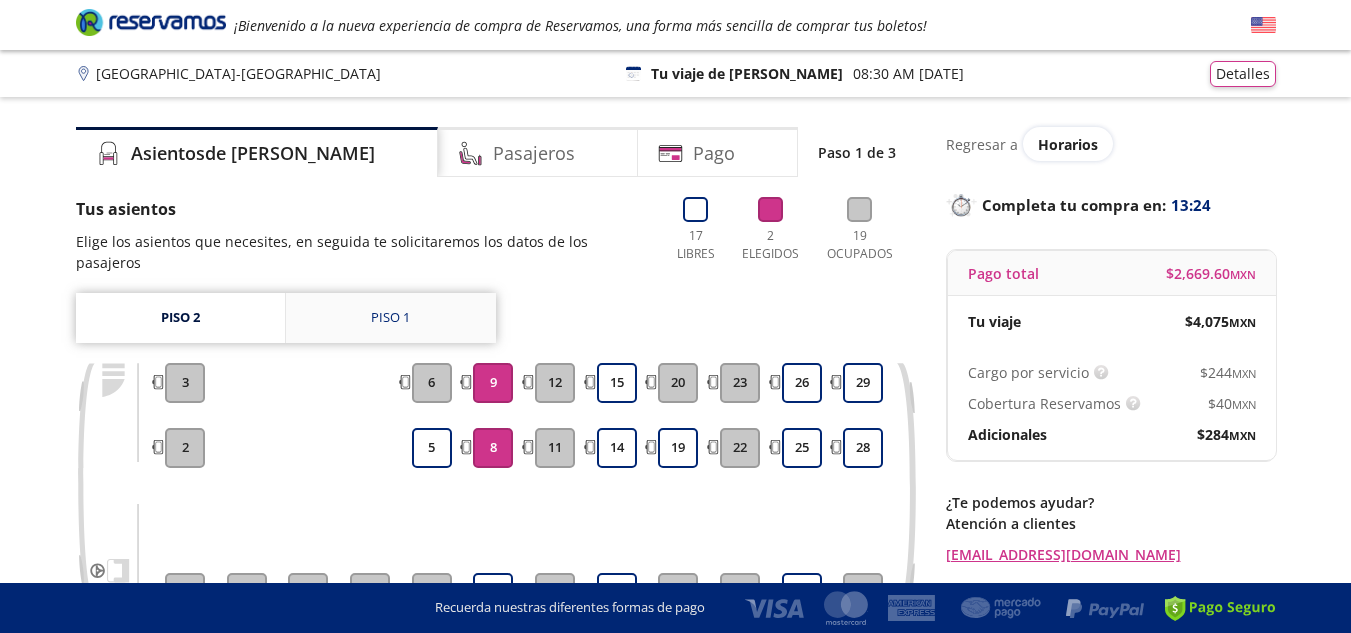 click on "Piso 1" at bounding box center [391, 318] 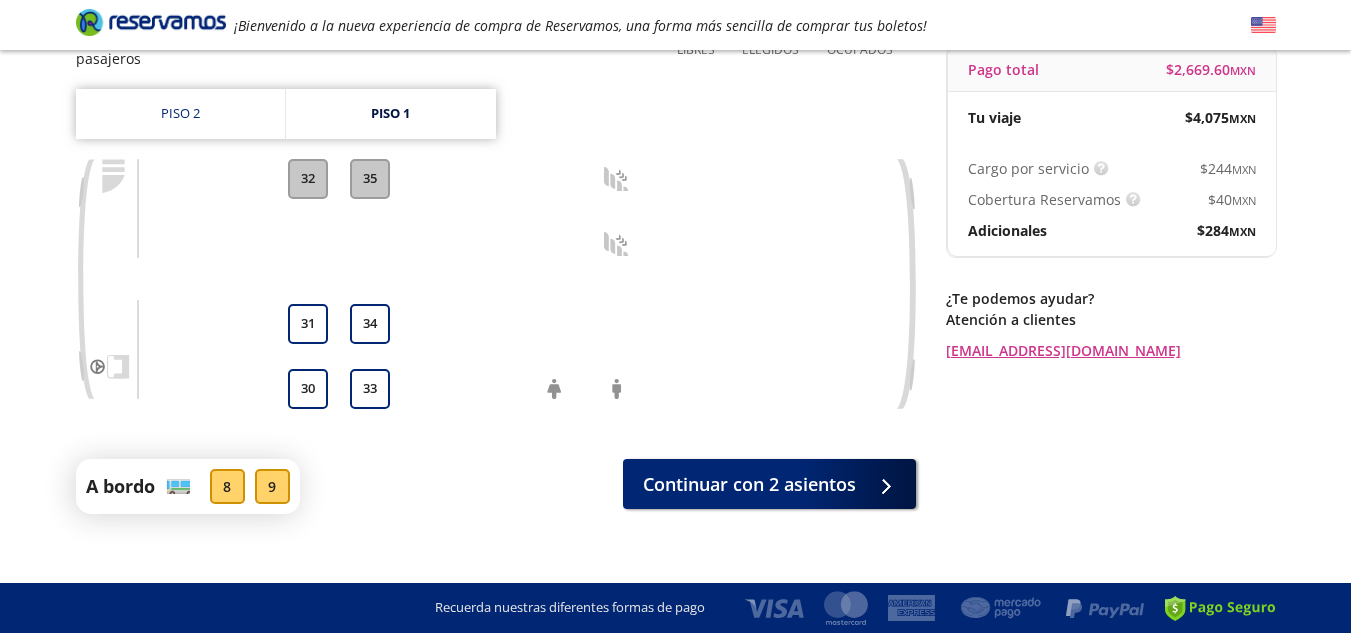 scroll, scrollTop: 152, scrollLeft: 0, axis: vertical 